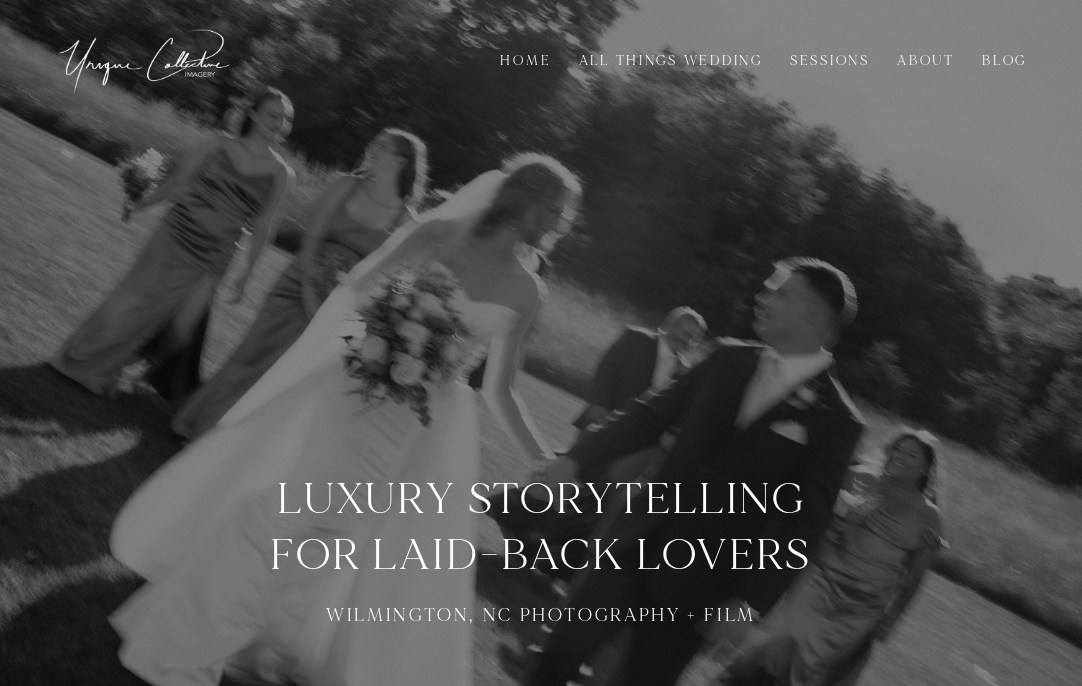 scroll, scrollTop: 0, scrollLeft: 0, axis: both 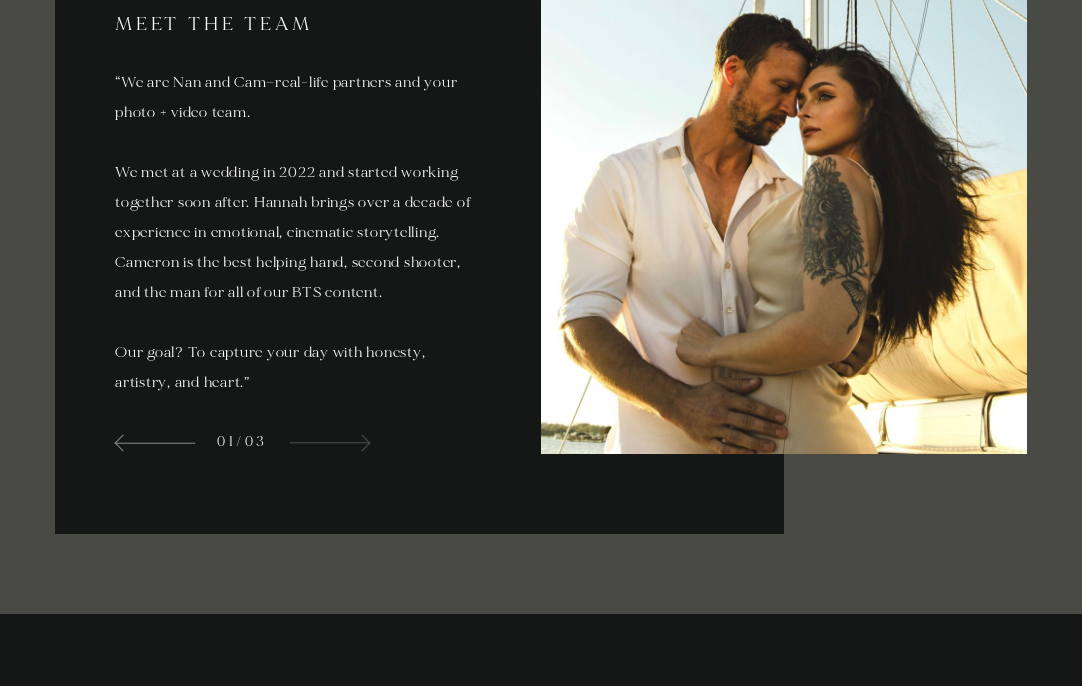click at bounding box center [361, 442] 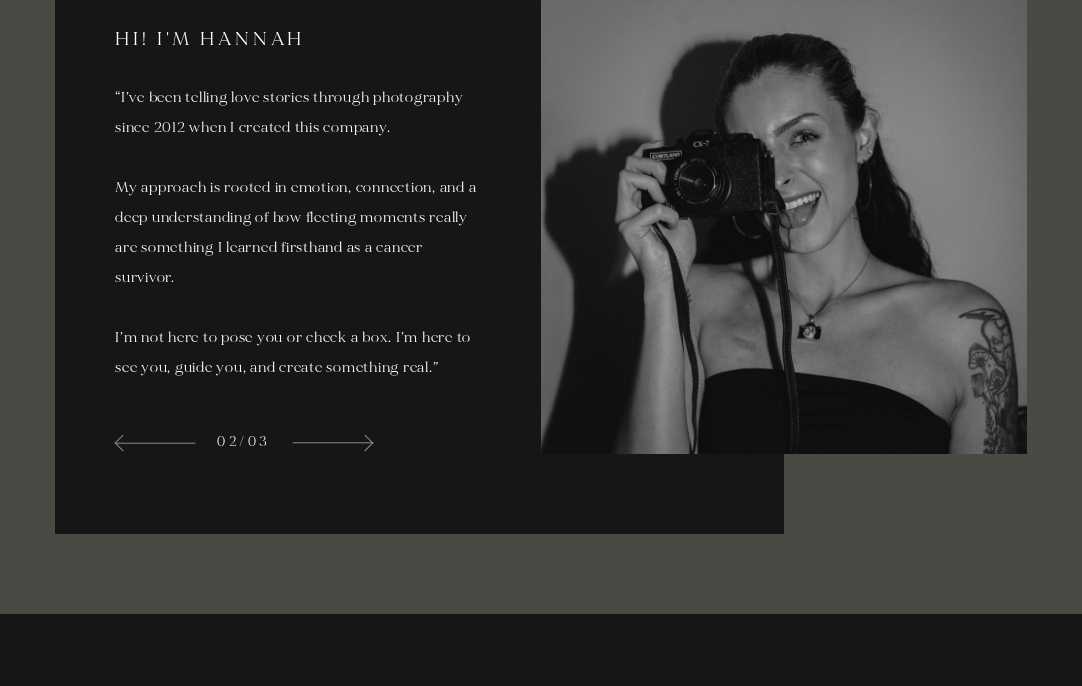 click at bounding box center [364, 442] 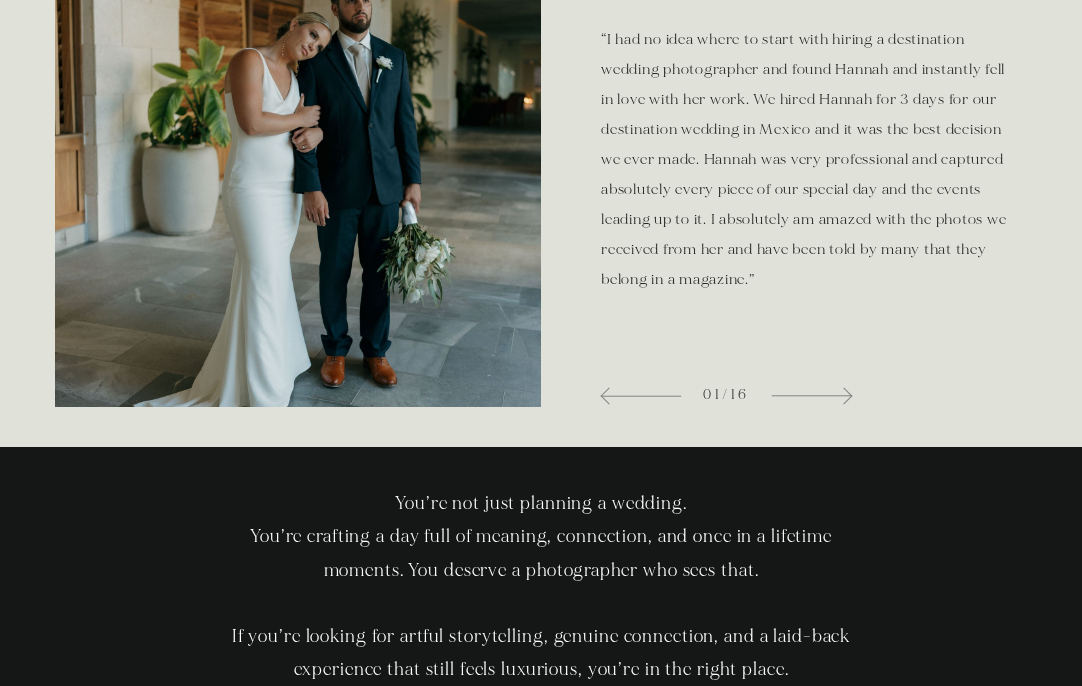 scroll, scrollTop: 4690, scrollLeft: 0, axis: vertical 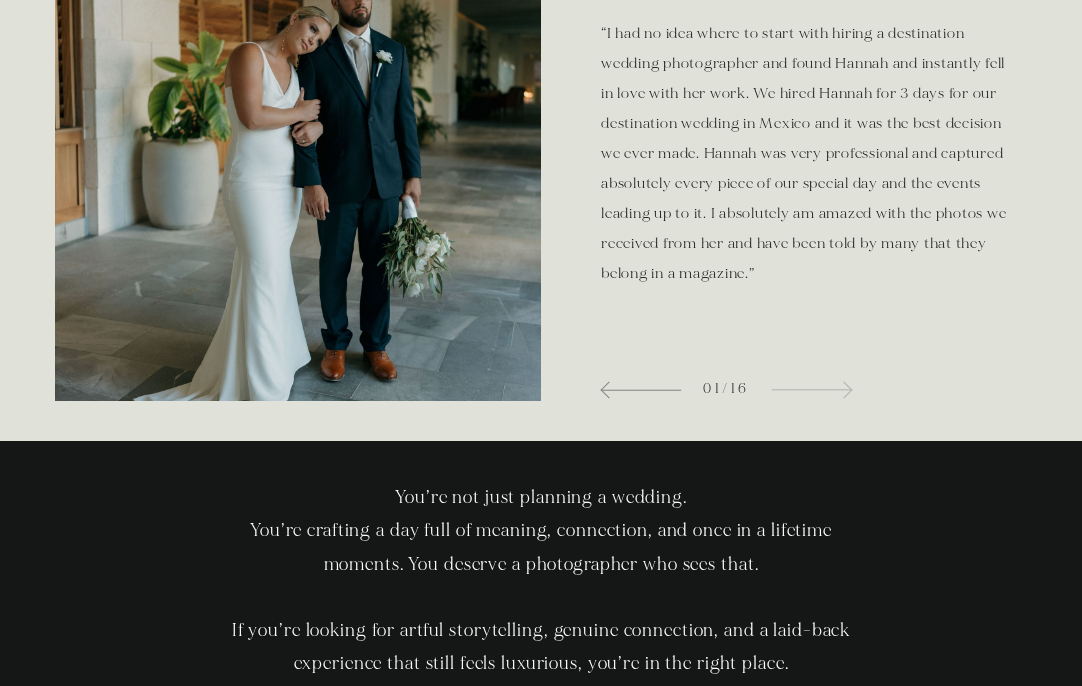 click at bounding box center [843, 390] 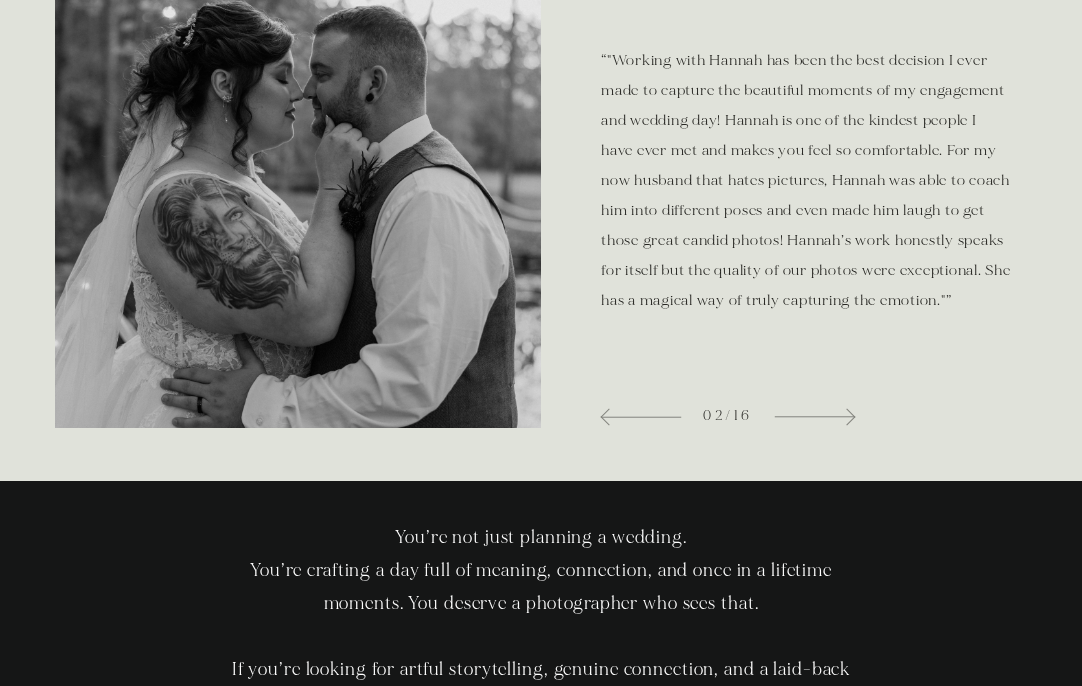 scroll, scrollTop: 4647, scrollLeft: 0, axis: vertical 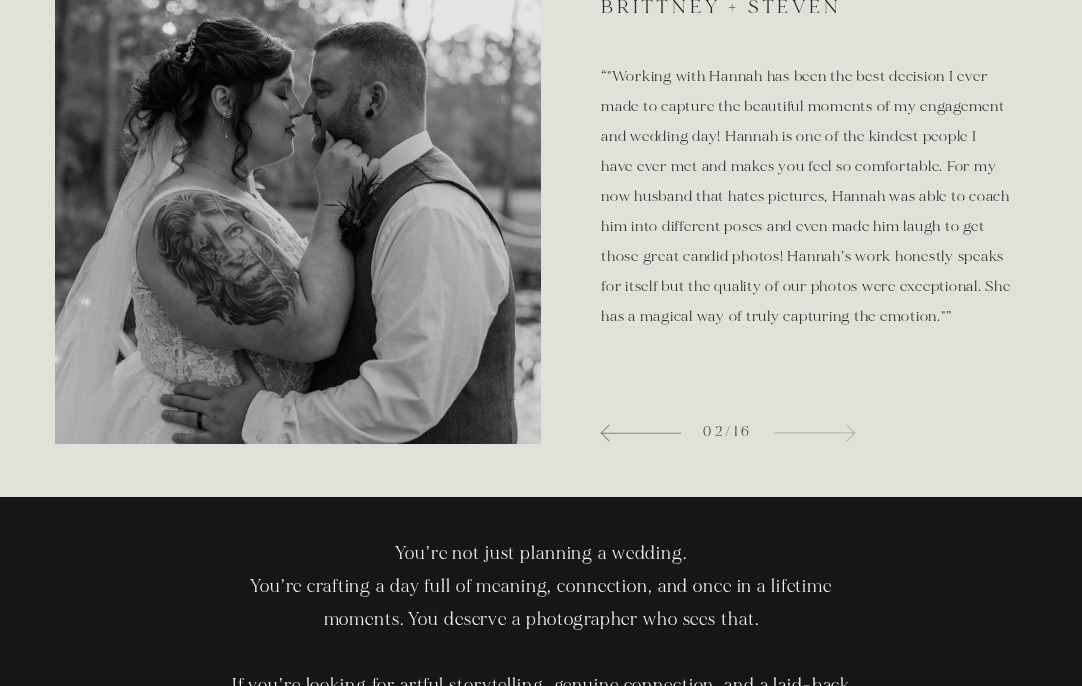 click at bounding box center (814, 432) 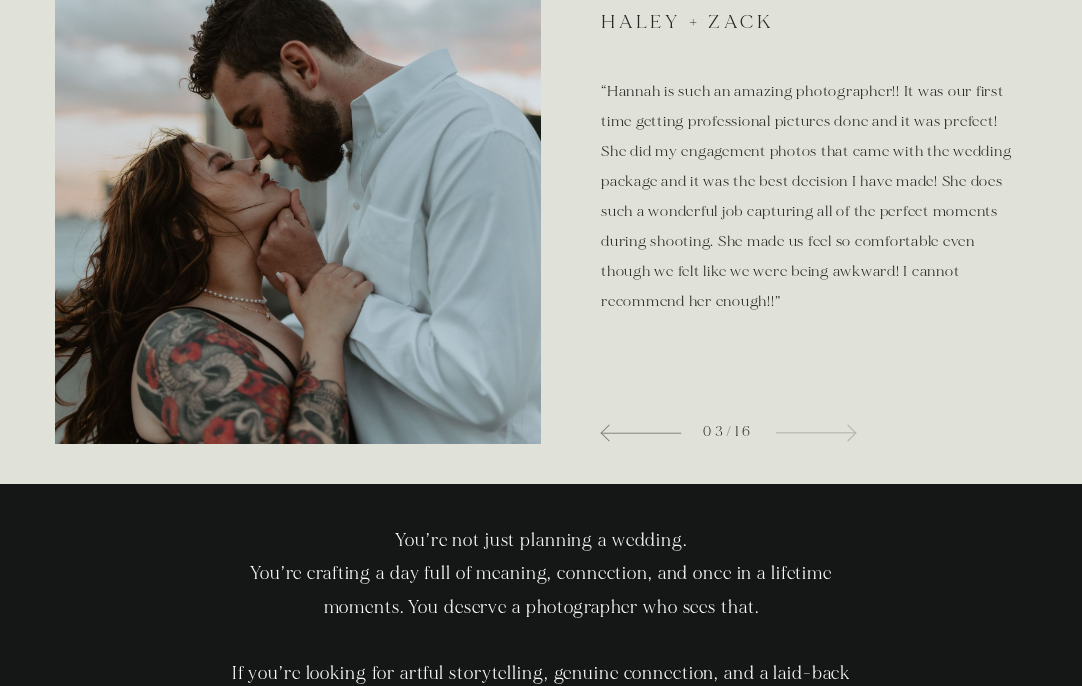 click at bounding box center [815, 432] 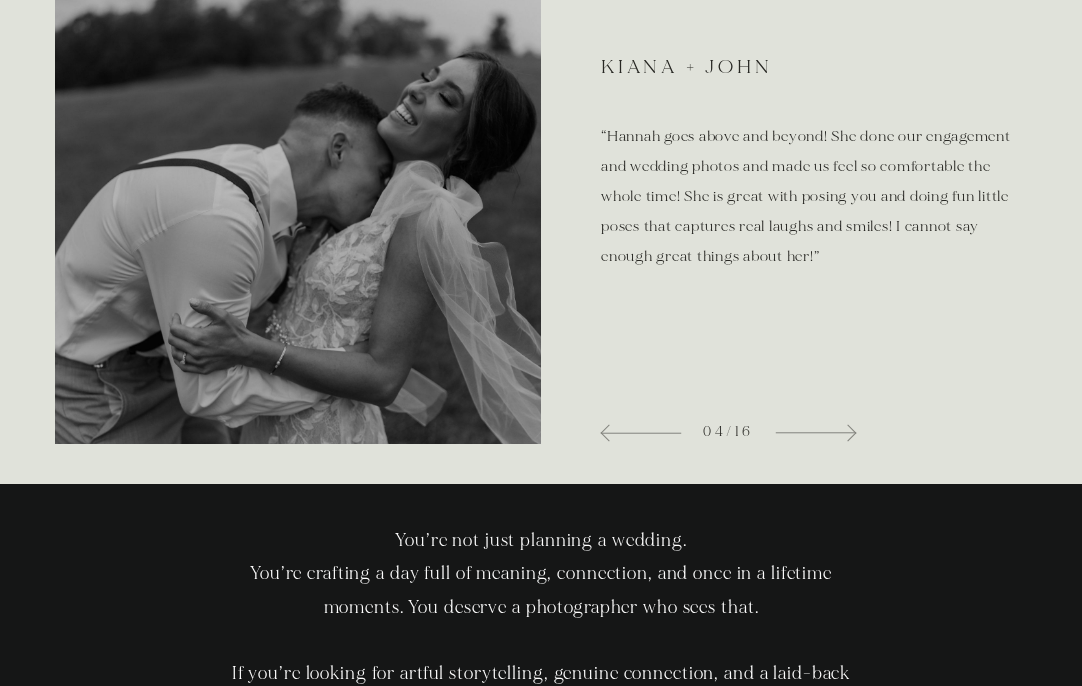 click at bounding box center (815, 432) 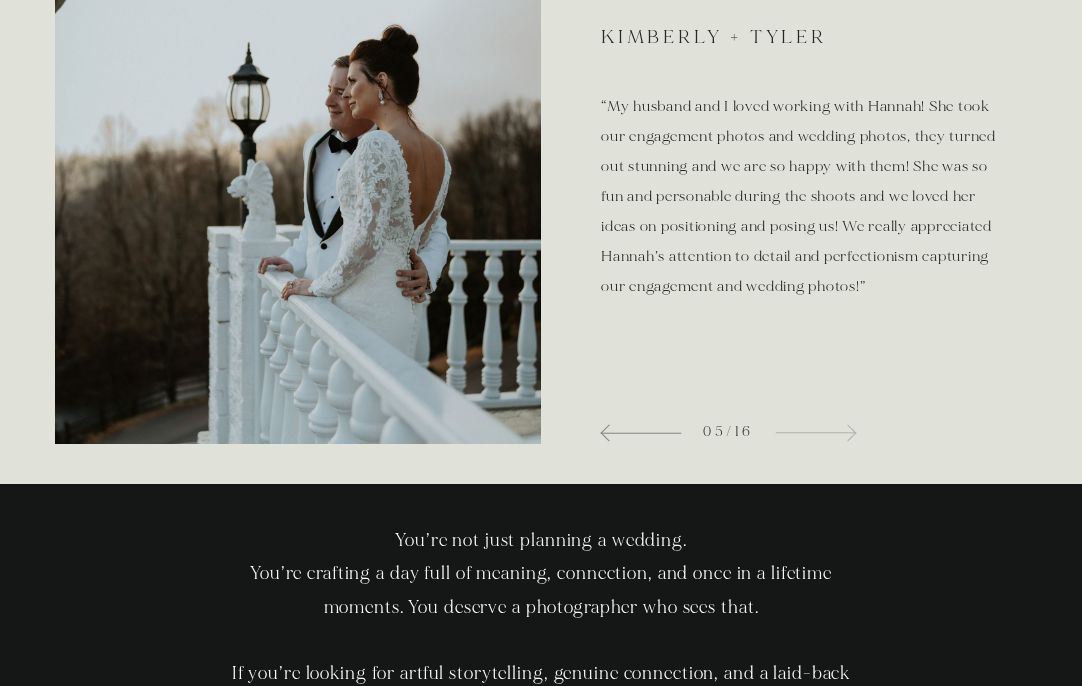 click at bounding box center (815, 432) 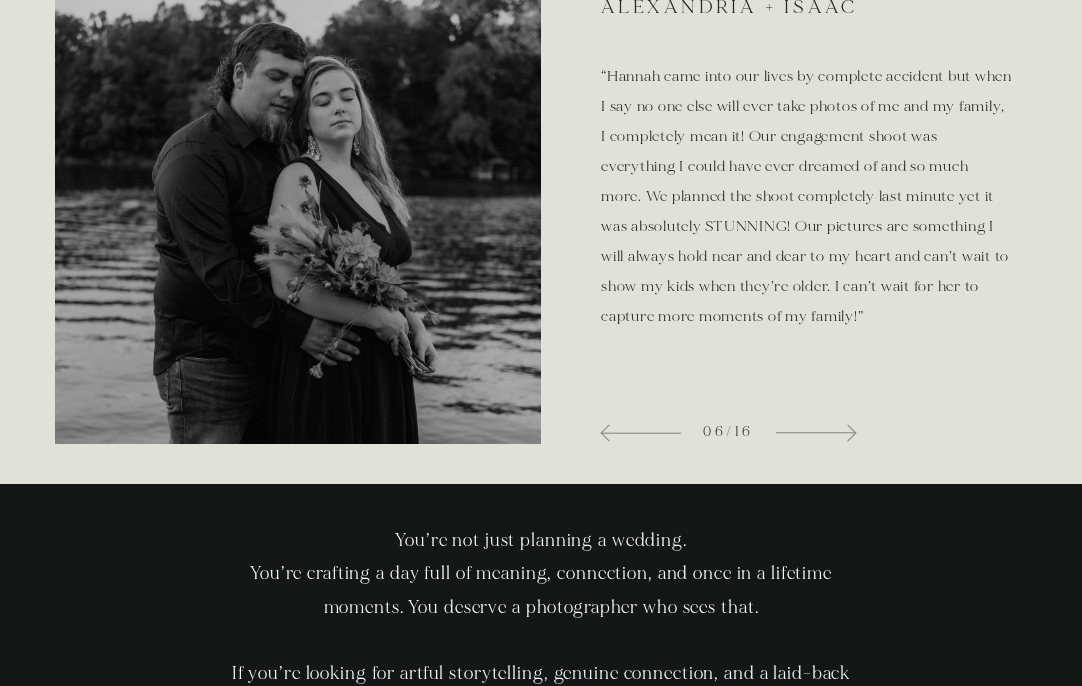 click at bounding box center (815, 432) 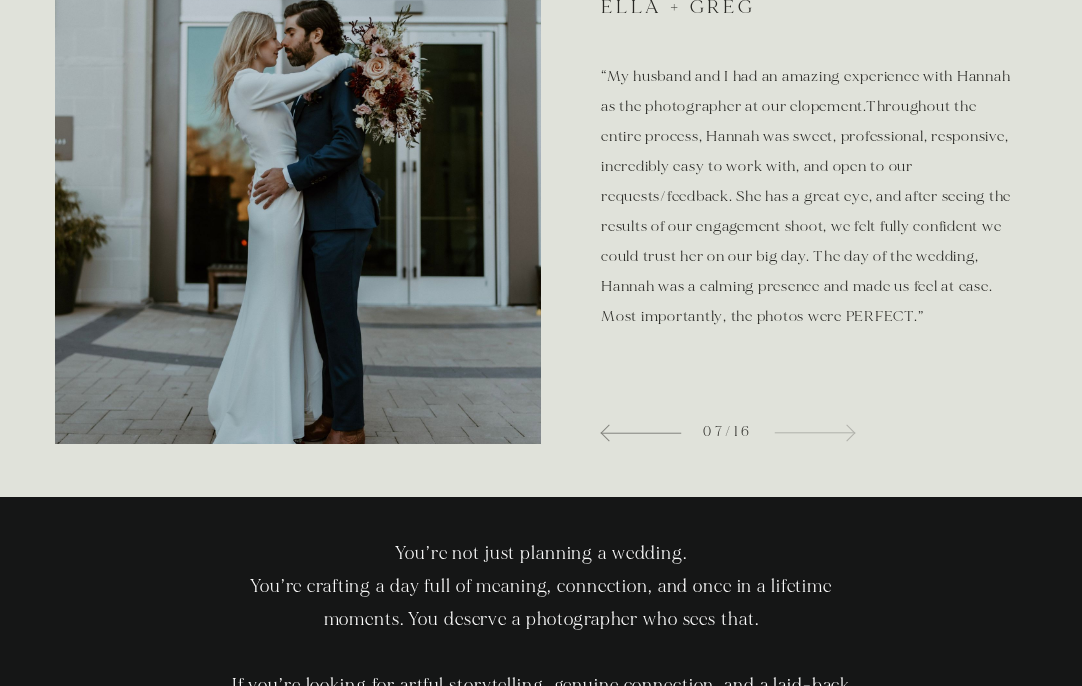 click at bounding box center (846, 433) 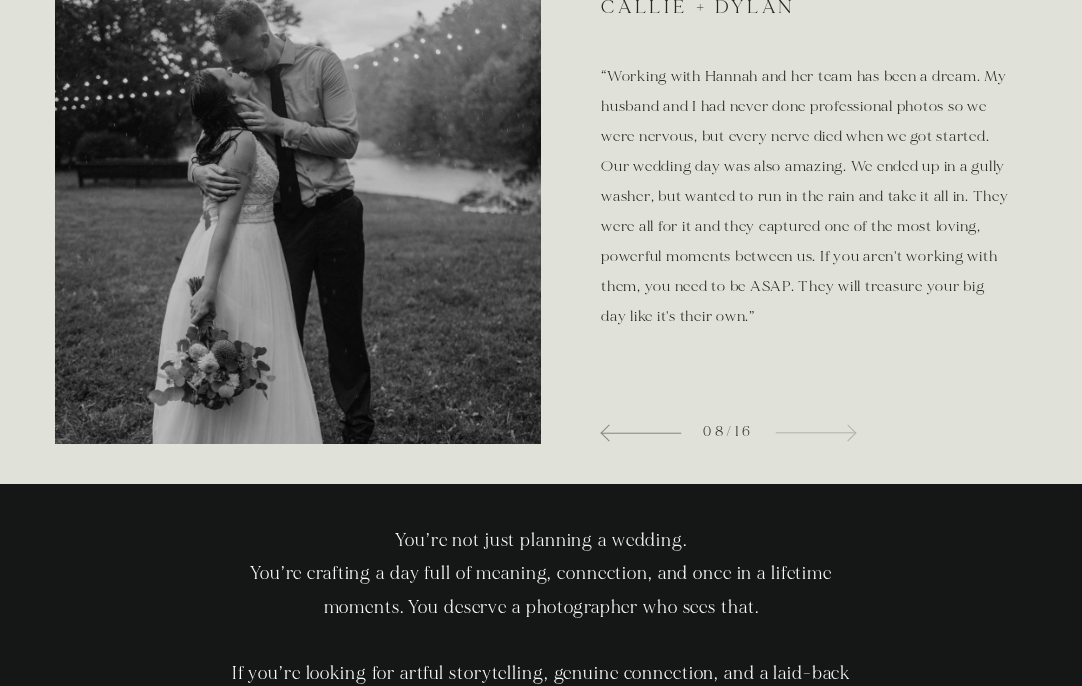 click at bounding box center [815, 432] 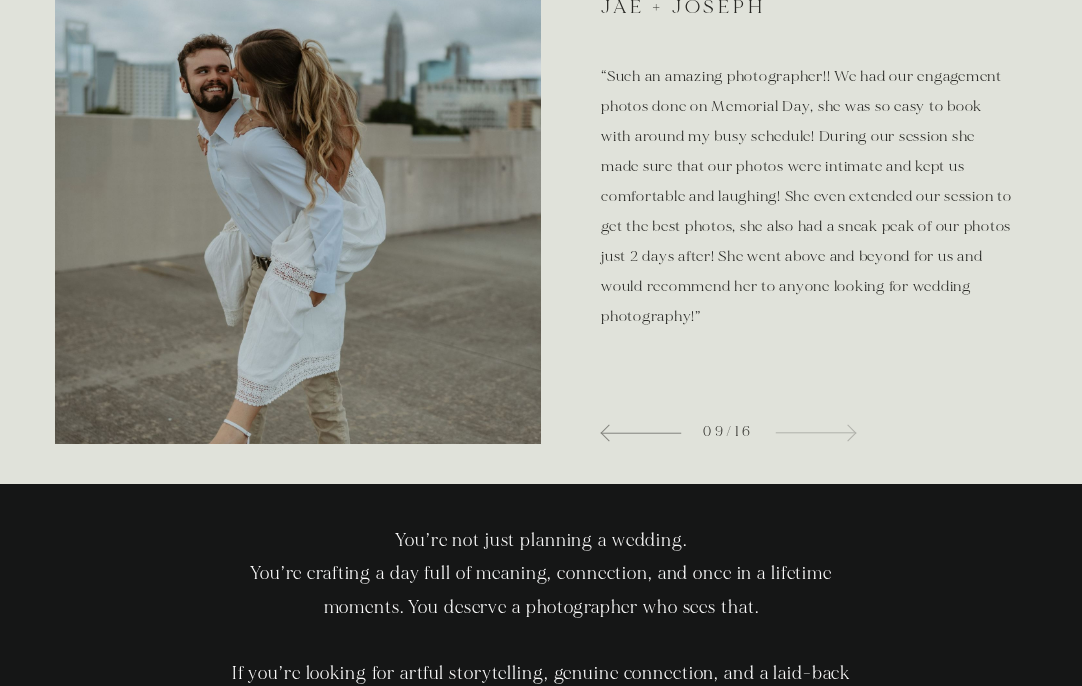 click at bounding box center (815, 432) 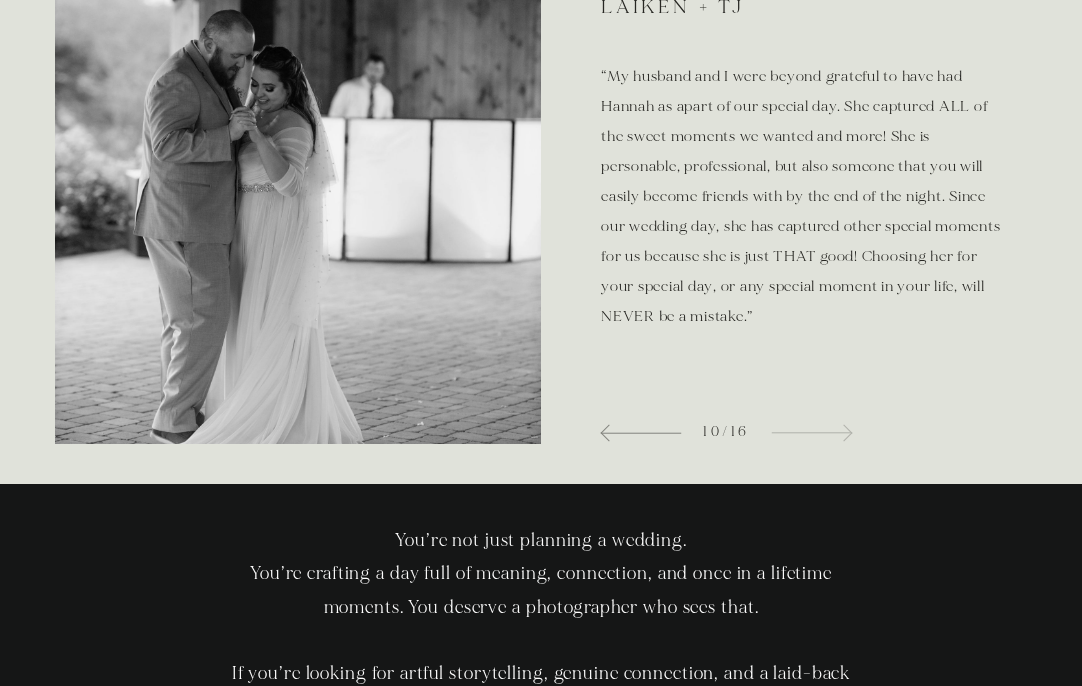 click at bounding box center (811, 432) 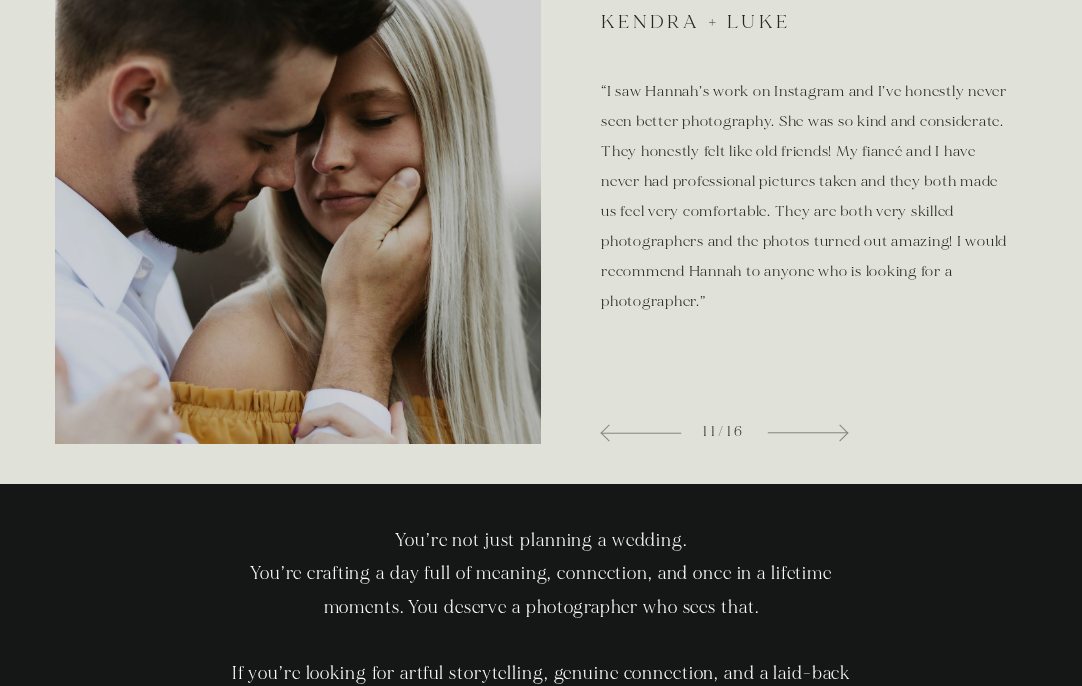 click at bounding box center (839, 433) 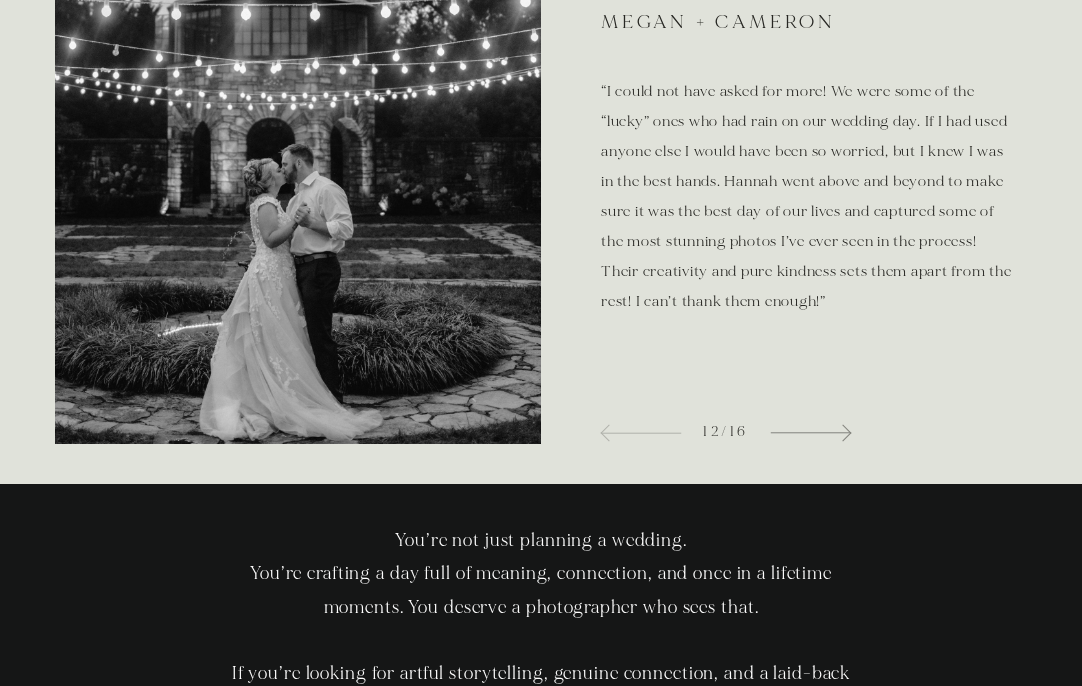 click at bounding box center (642, 432) 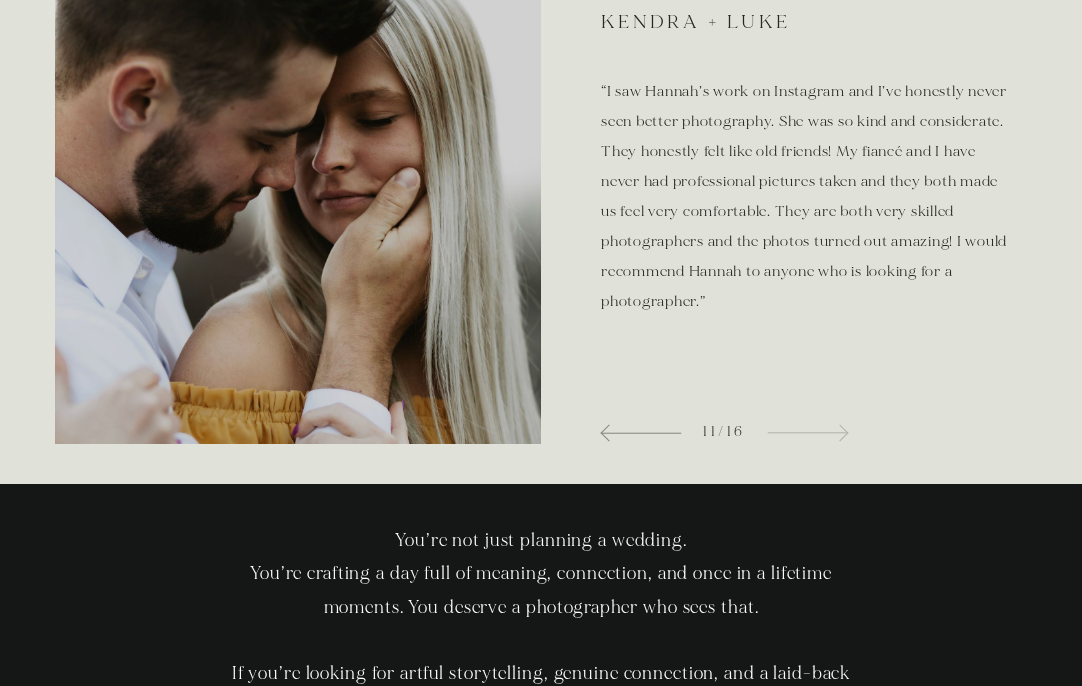click at bounding box center [839, 433] 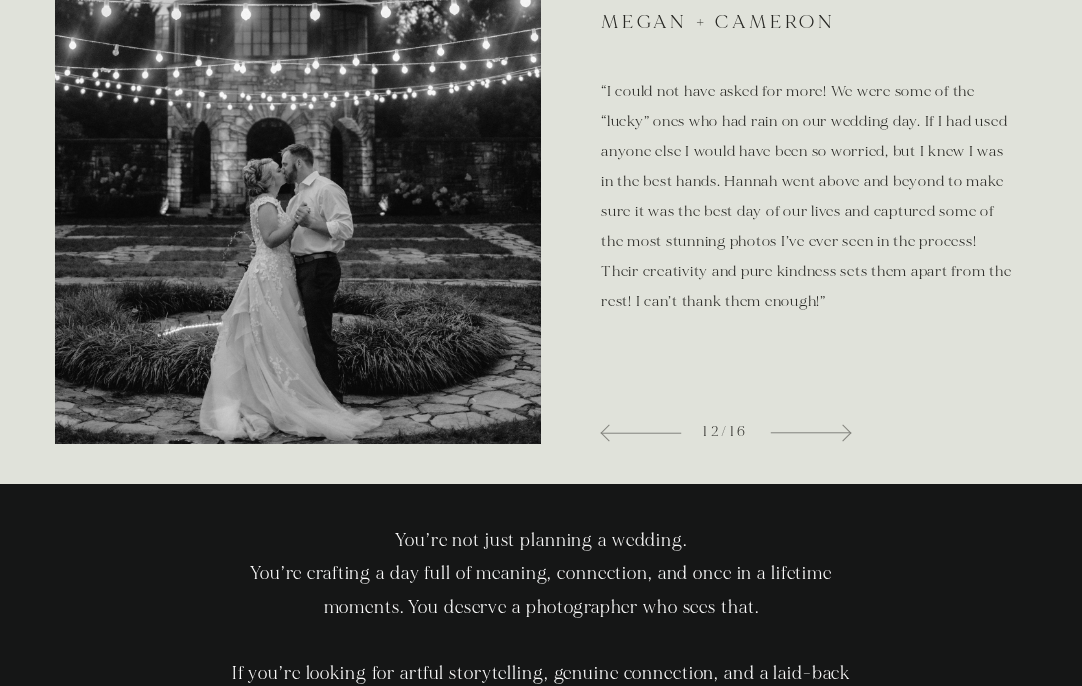 click at bounding box center [842, 433] 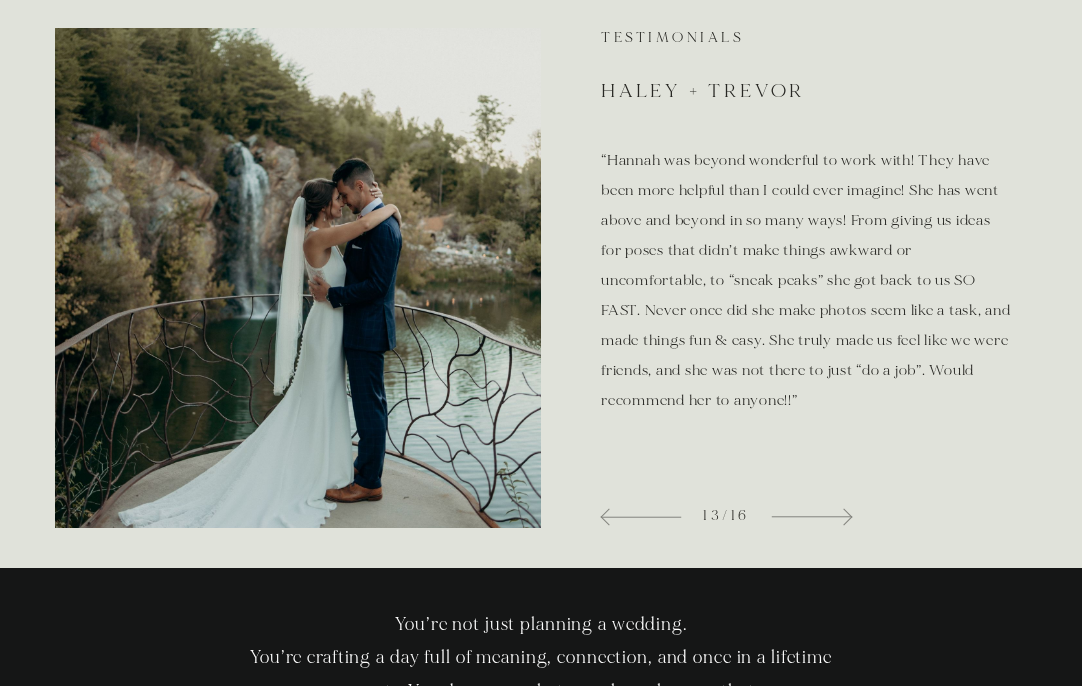 scroll, scrollTop: 4558, scrollLeft: 0, axis: vertical 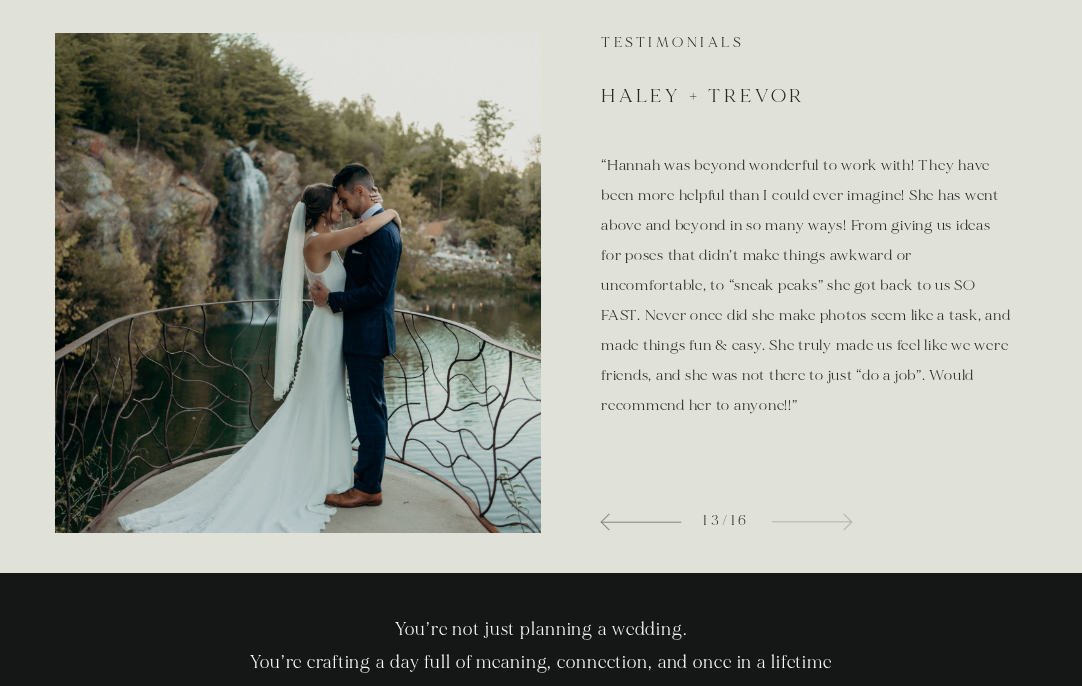 click at bounding box center [811, 521] 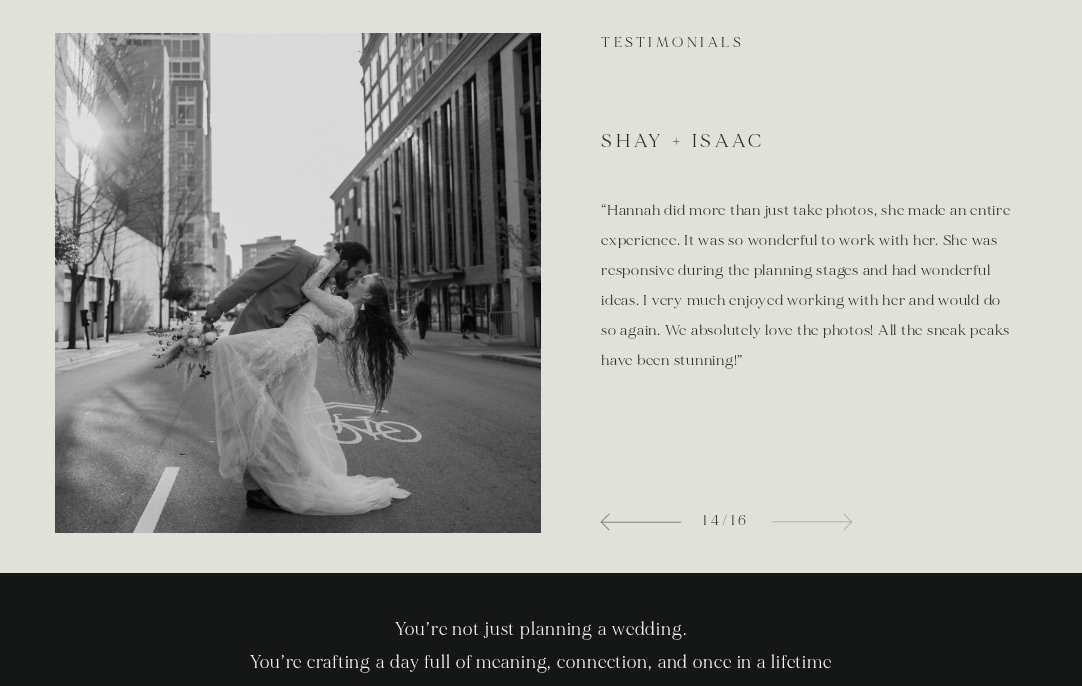 click at bounding box center [811, 521] 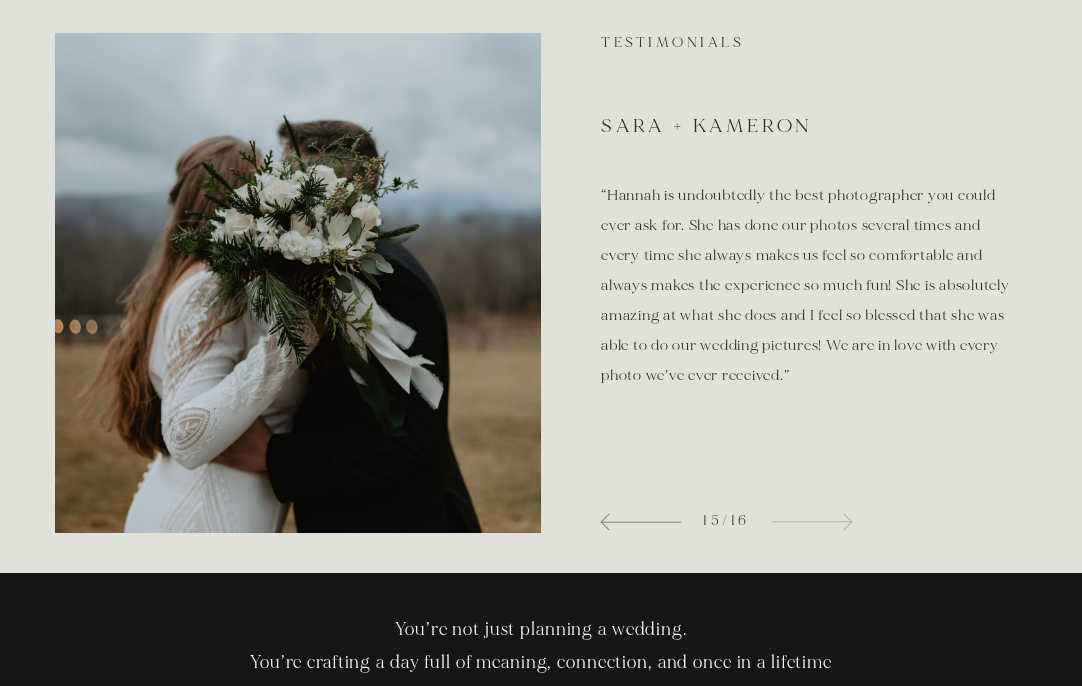 click at bounding box center [811, 521] 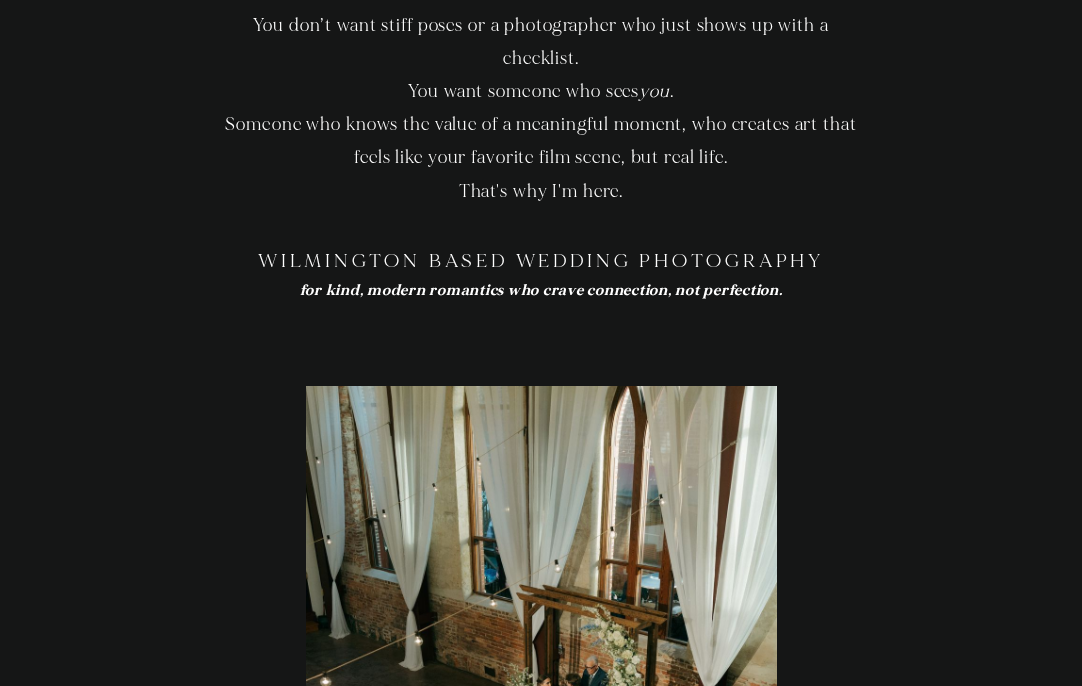 scroll, scrollTop: 0, scrollLeft: 0, axis: both 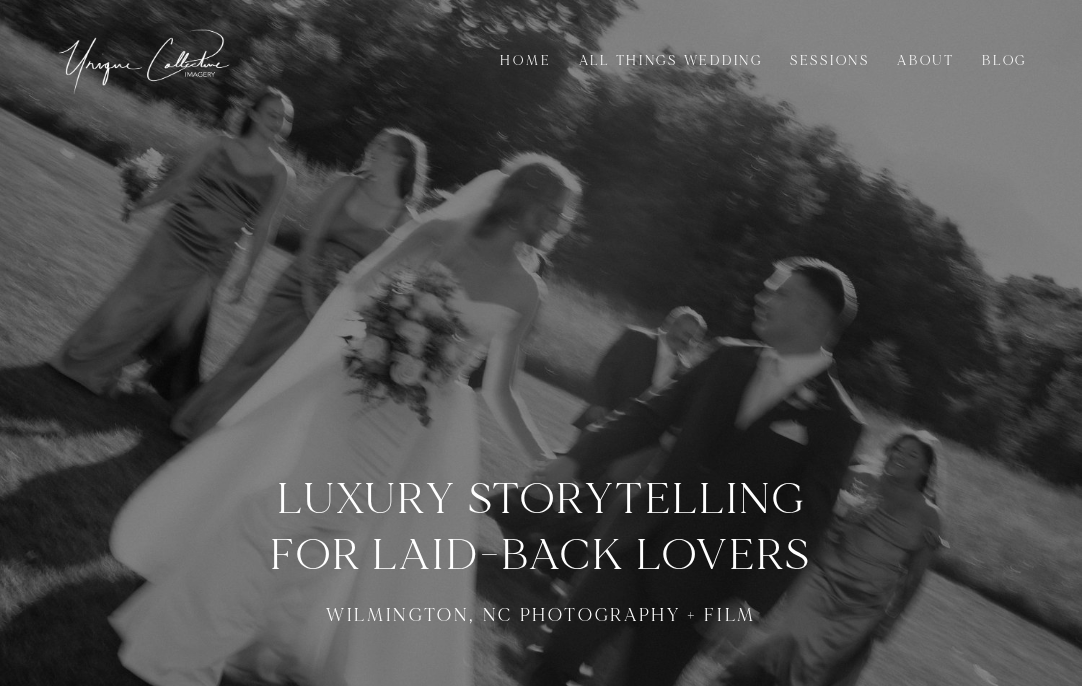 click on "Sessions" at bounding box center (829, 61) 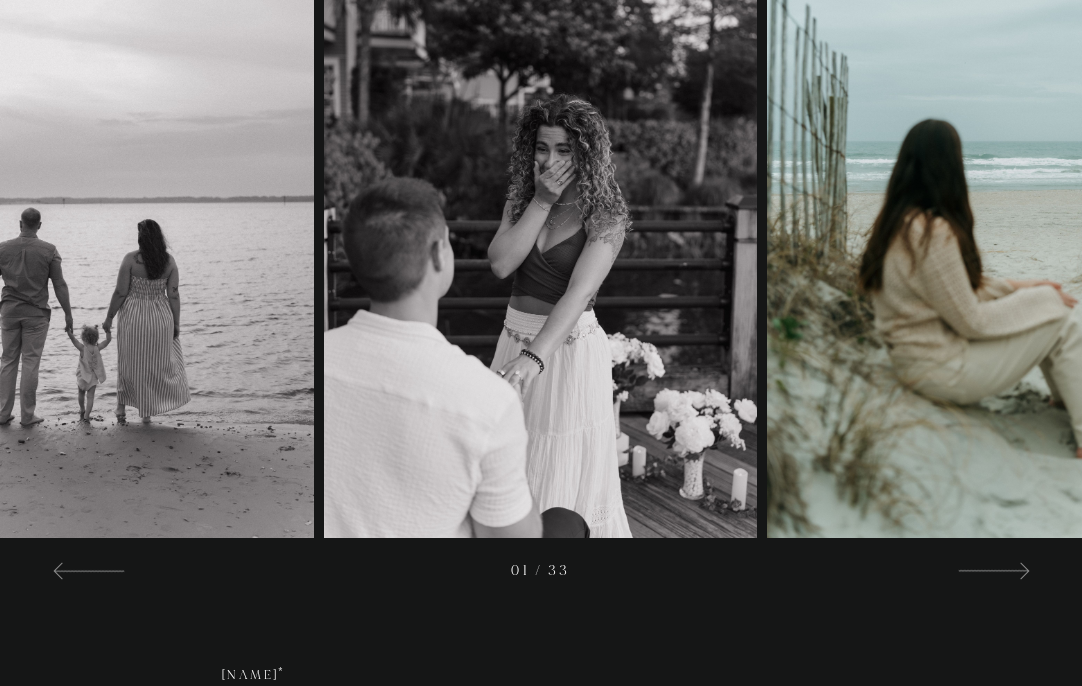 scroll, scrollTop: 5324, scrollLeft: 0, axis: vertical 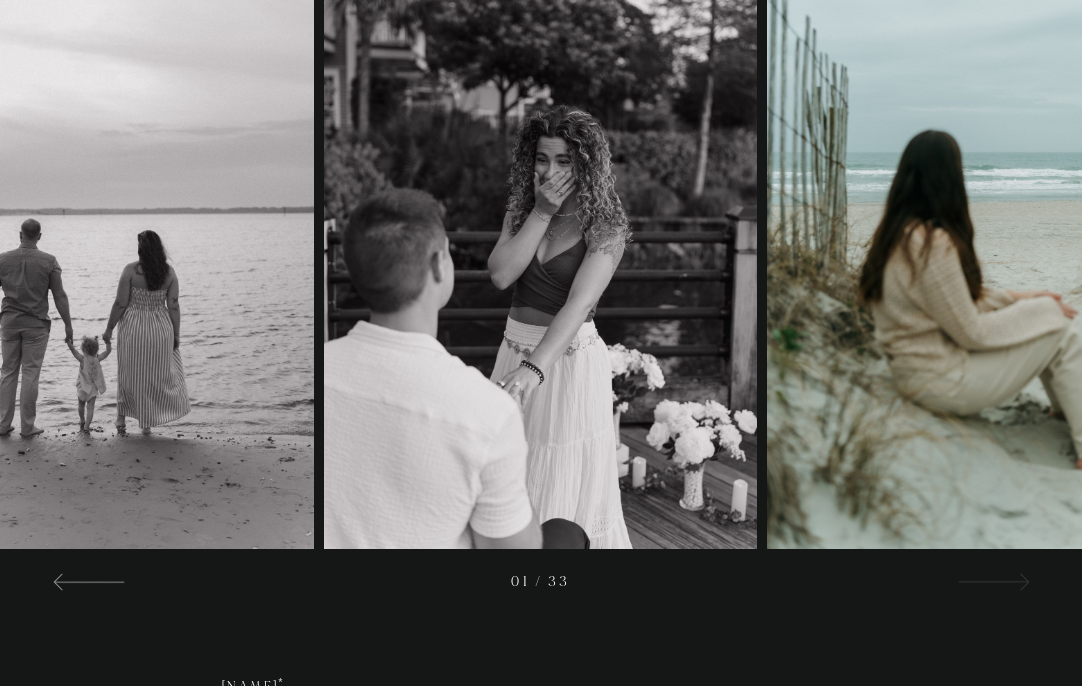 click at bounding box center (993, 581) 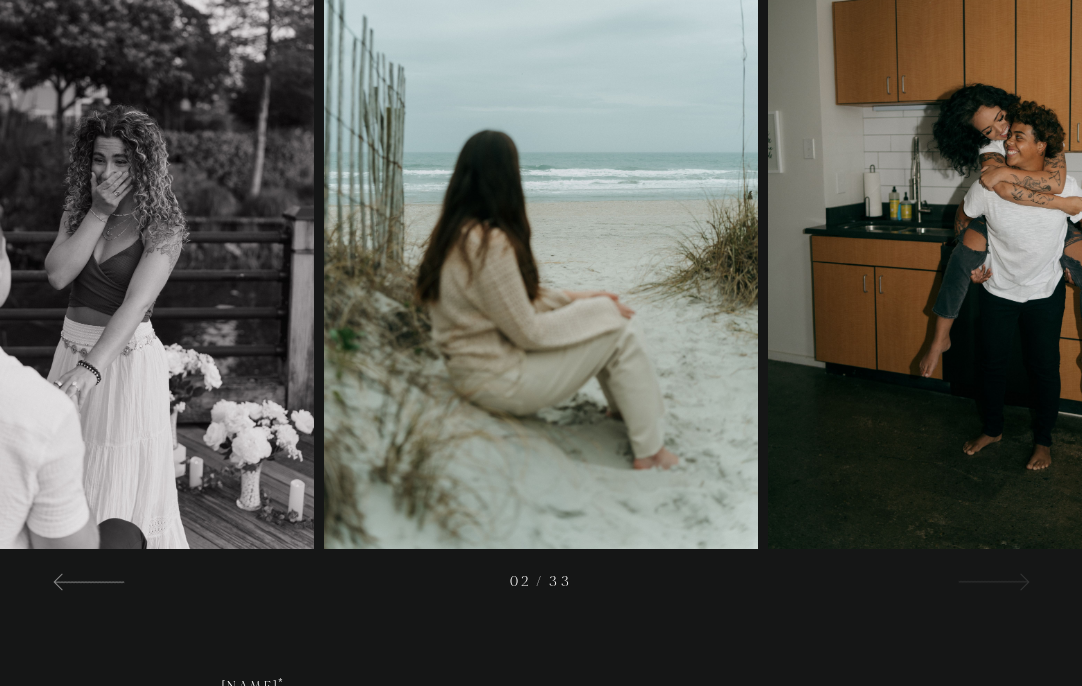 click at bounding box center [993, 581] 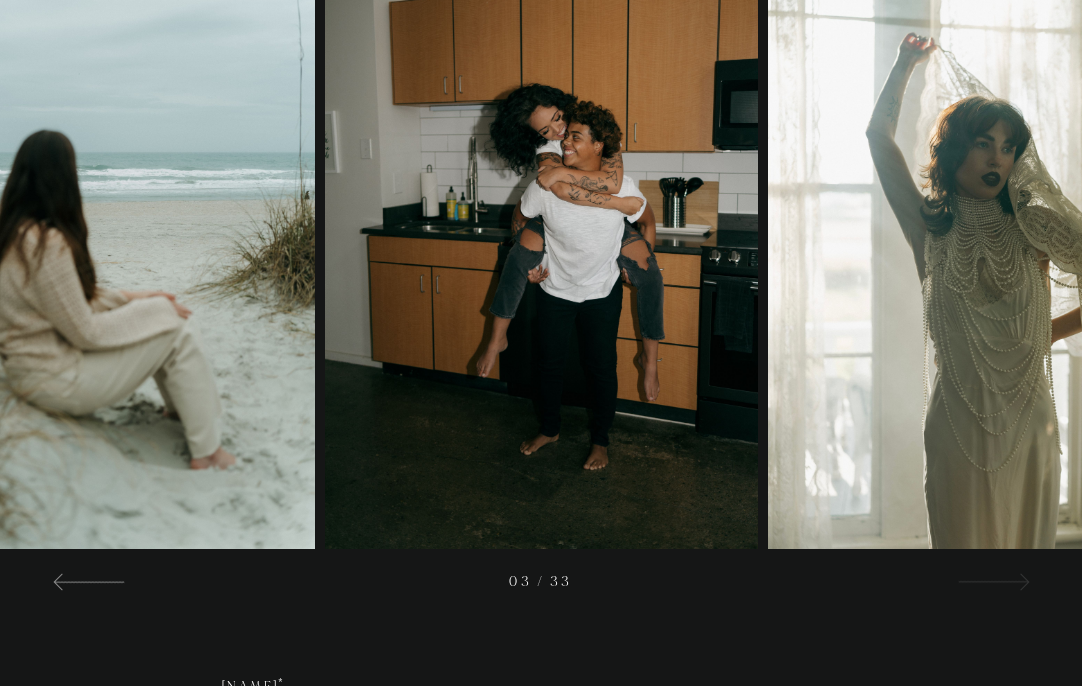 click at bounding box center [993, 581] 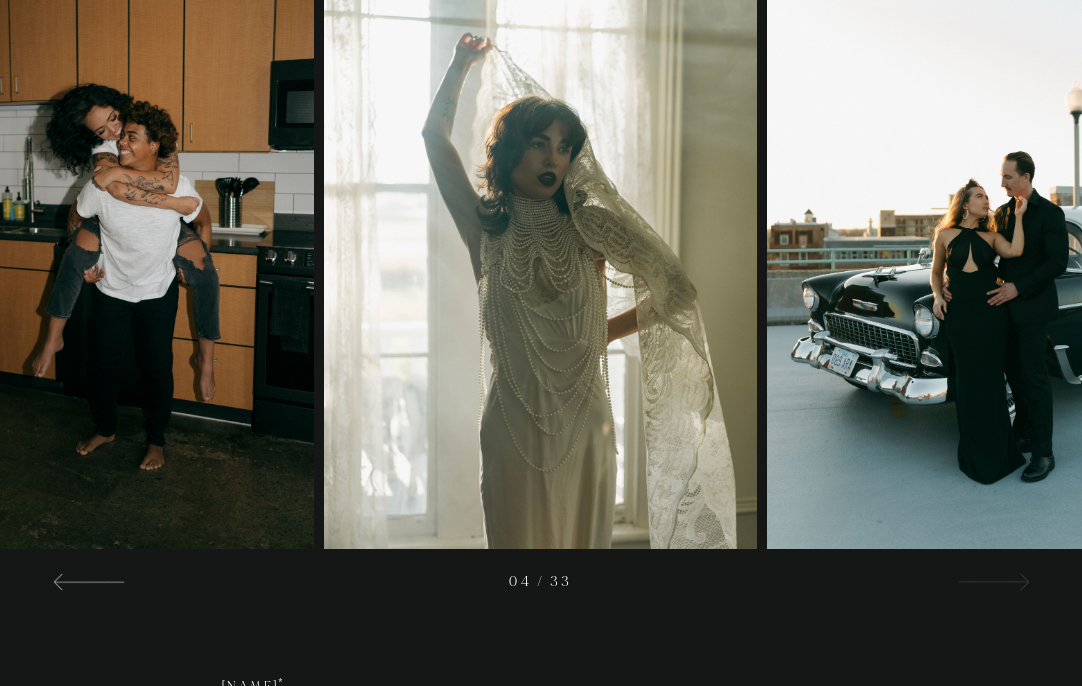 click at bounding box center (993, 581) 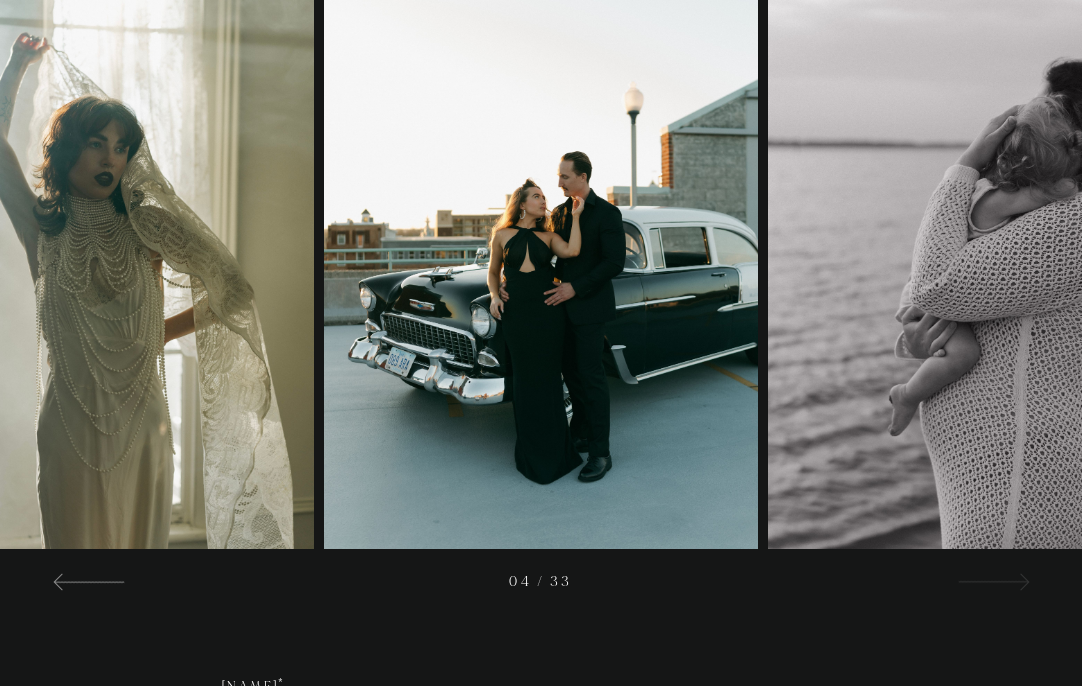 click at bounding box center [993, 581] 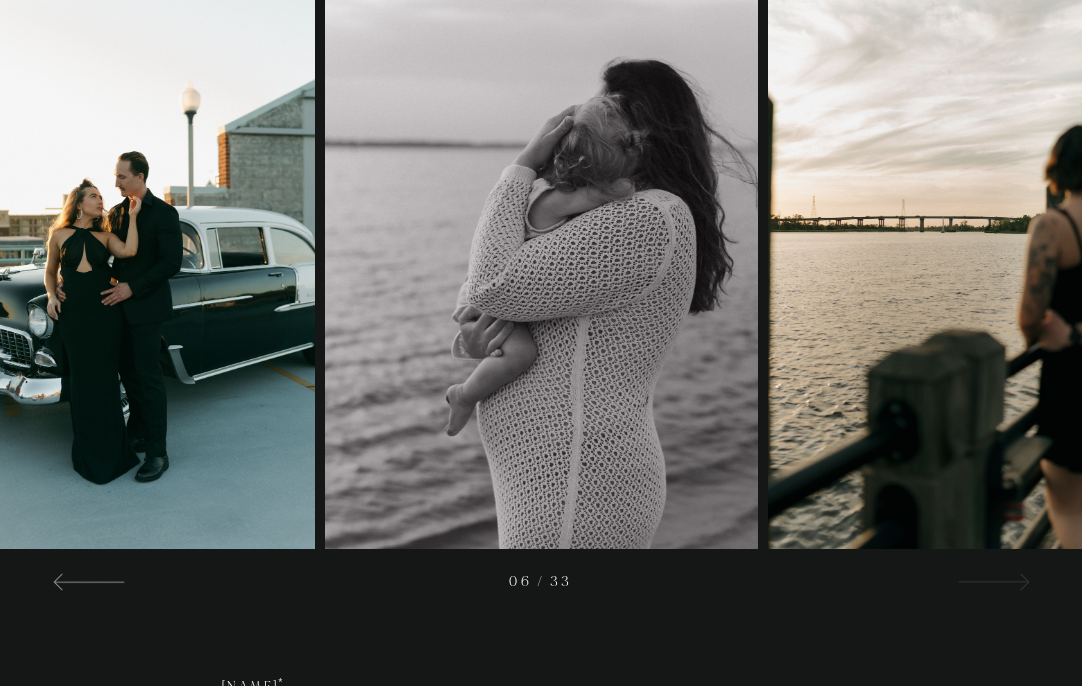 click at bounding box center (993, 581) 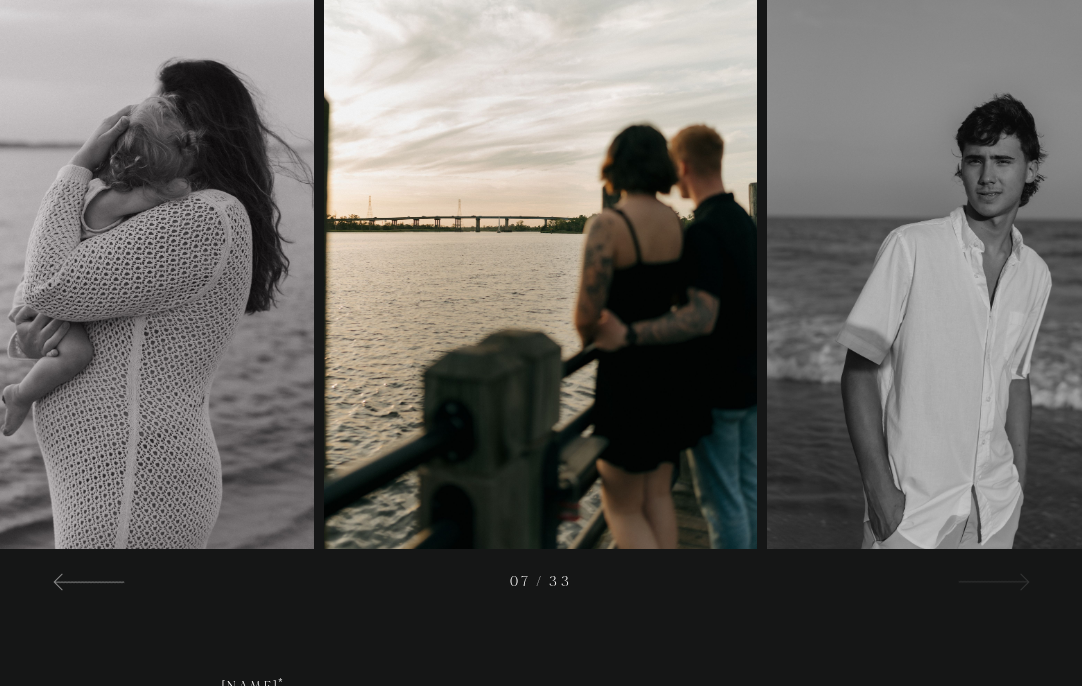 click at bounding box center [993, 581] 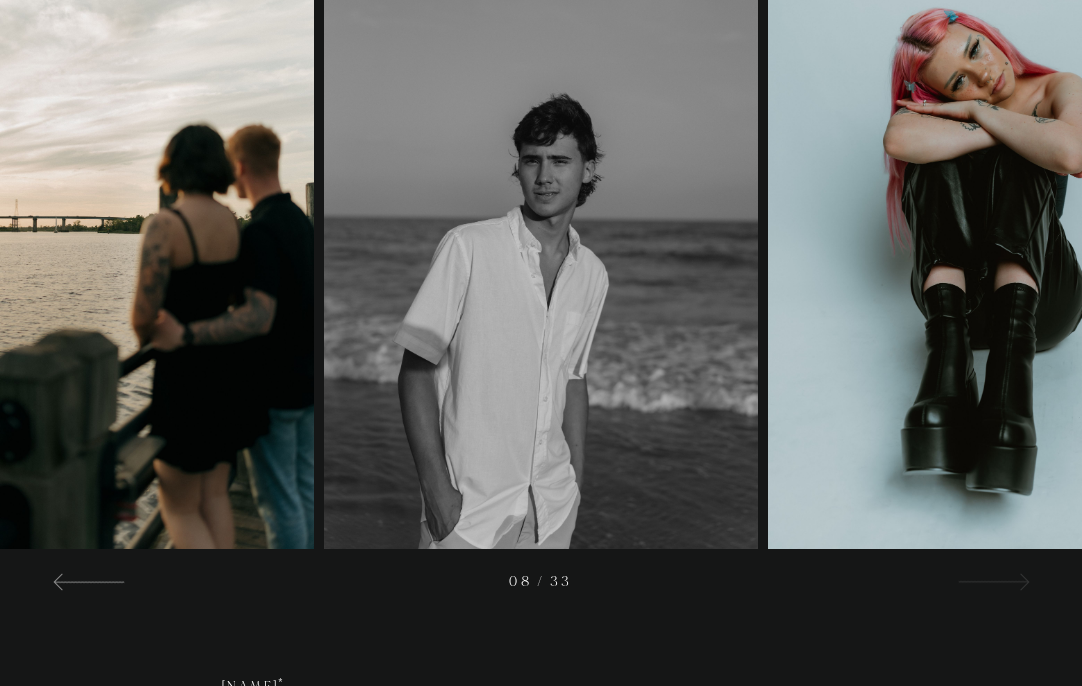click at bounding box center (993, 581) 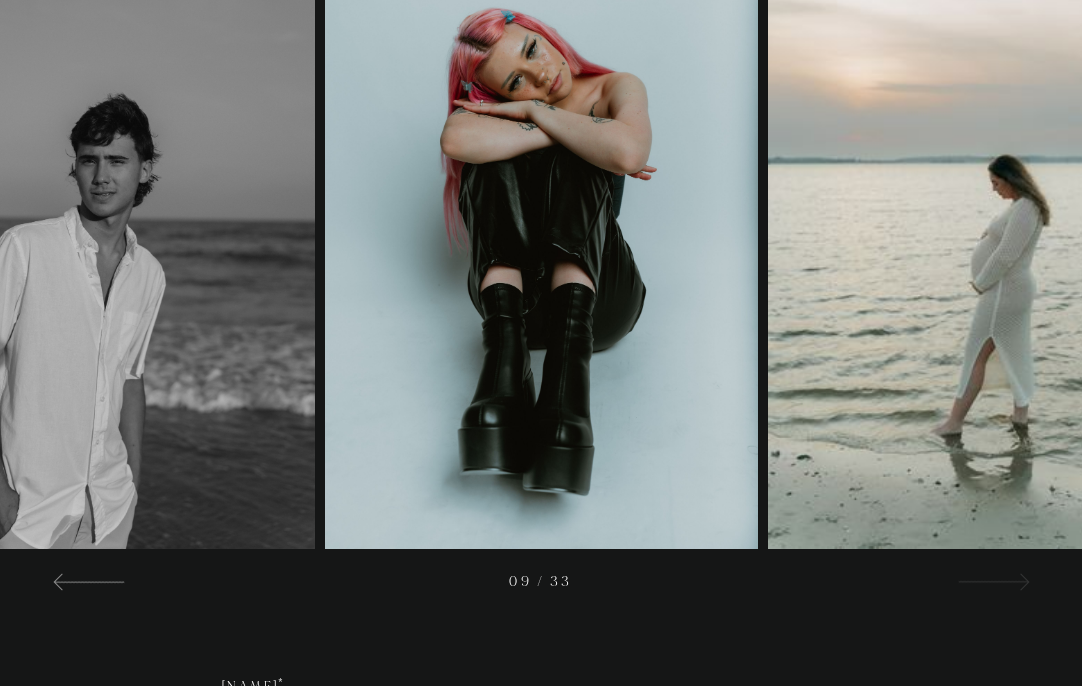 click at bounding box center [993, 581] 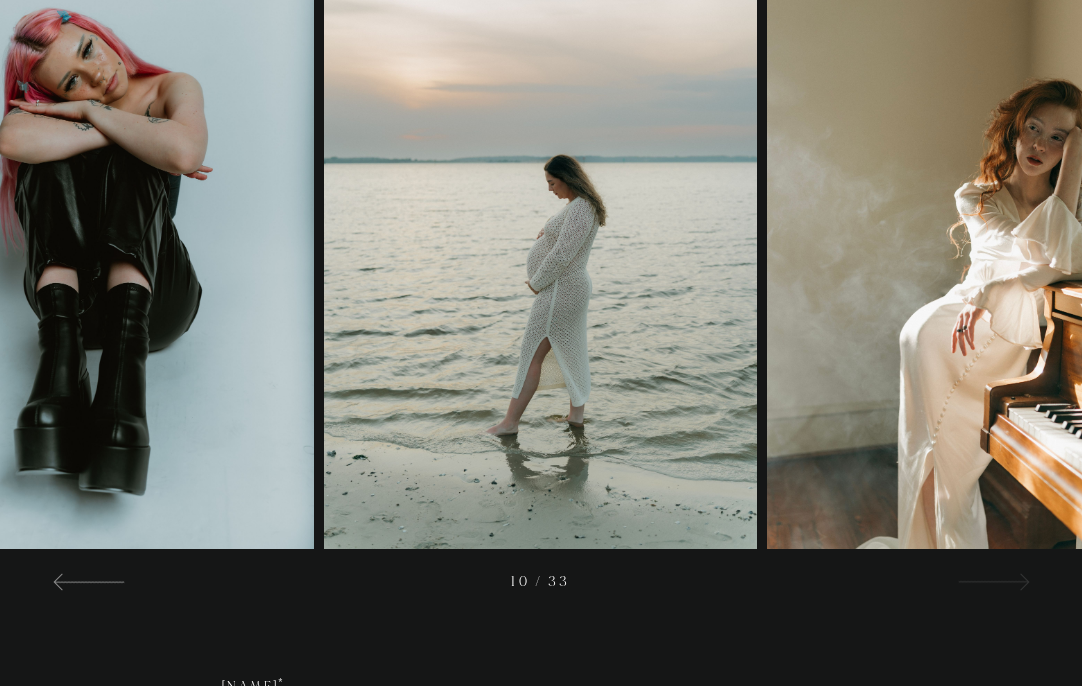 click at bounding box center [993, 581] 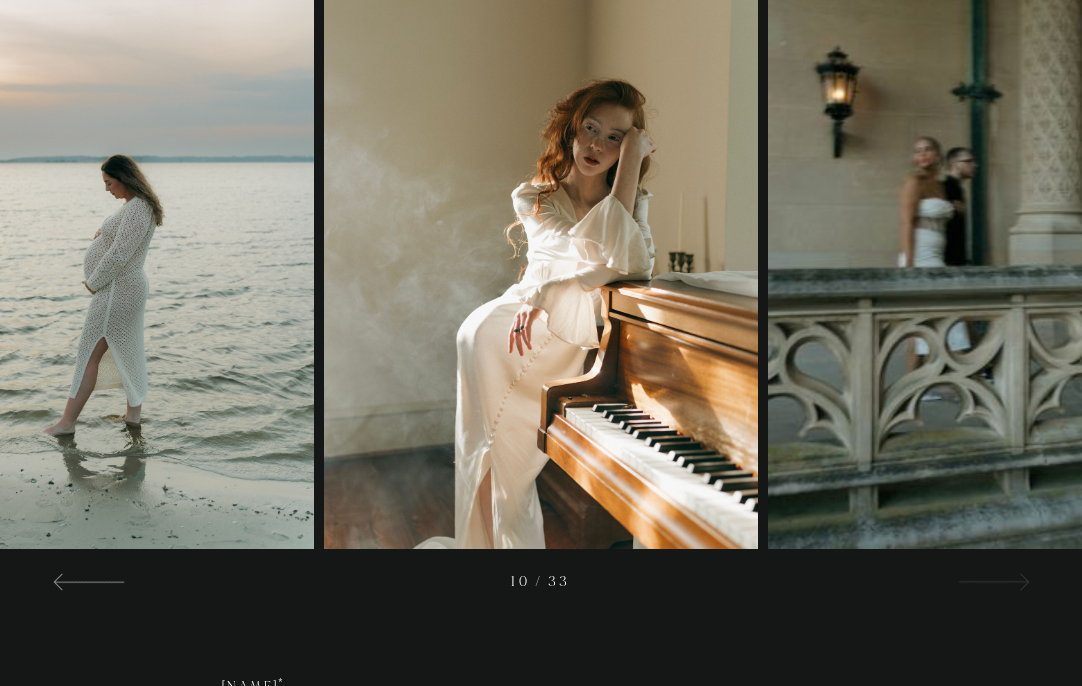 click at bounding box center [993, 581] 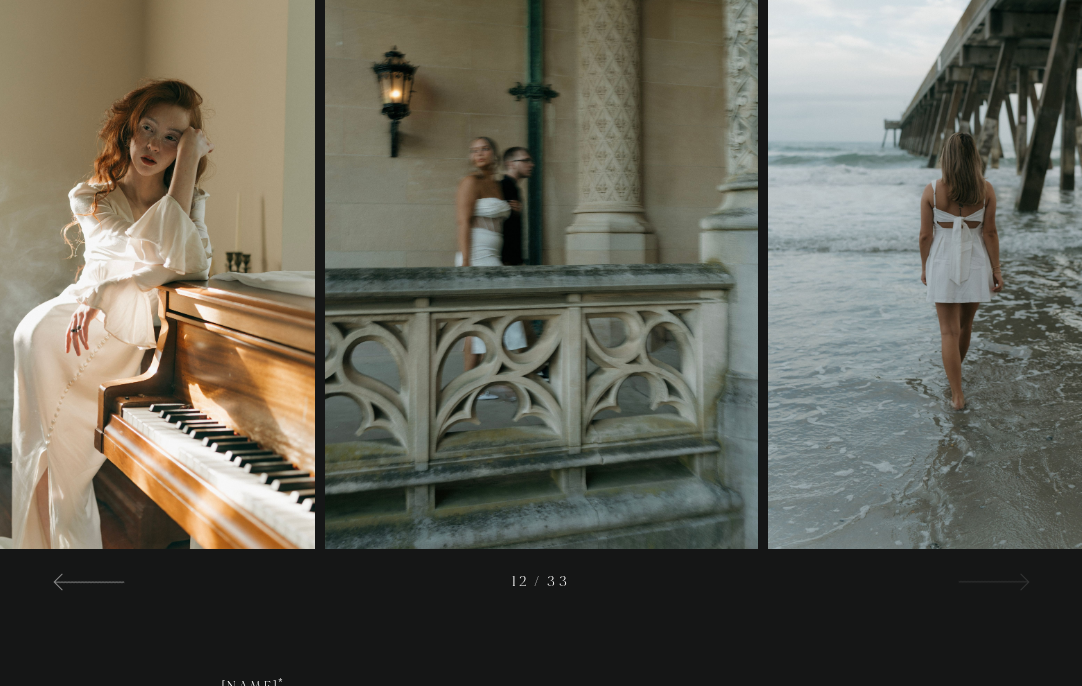 click at bounding box center (993, 581) 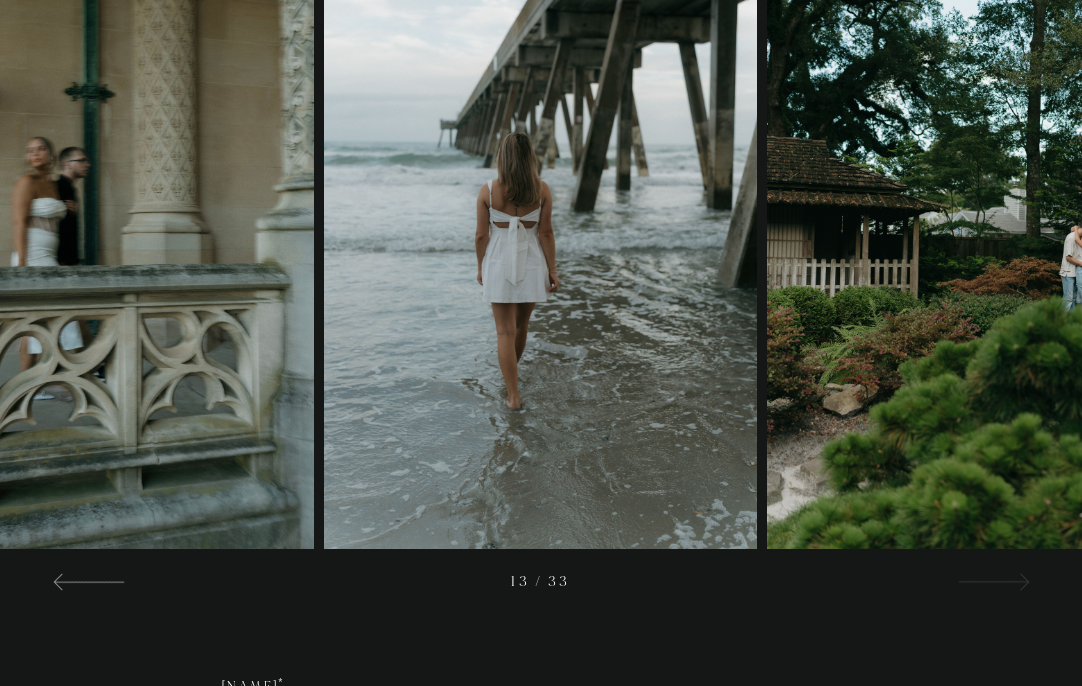 click at bounding box center (993, 581) 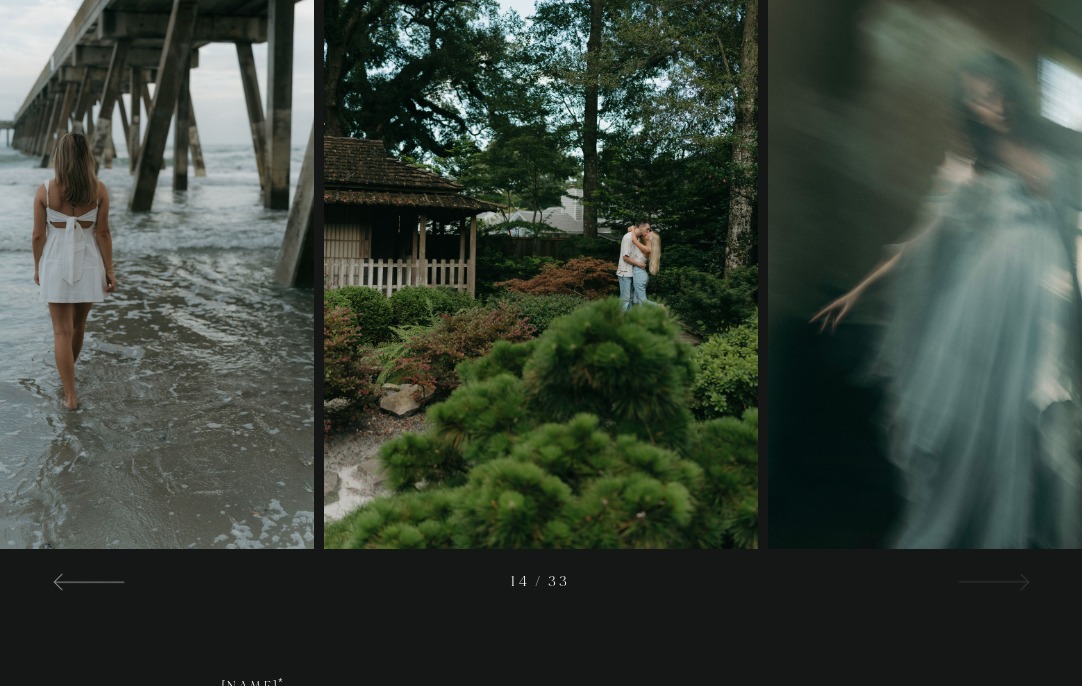 click at bounding box center [993, 581] 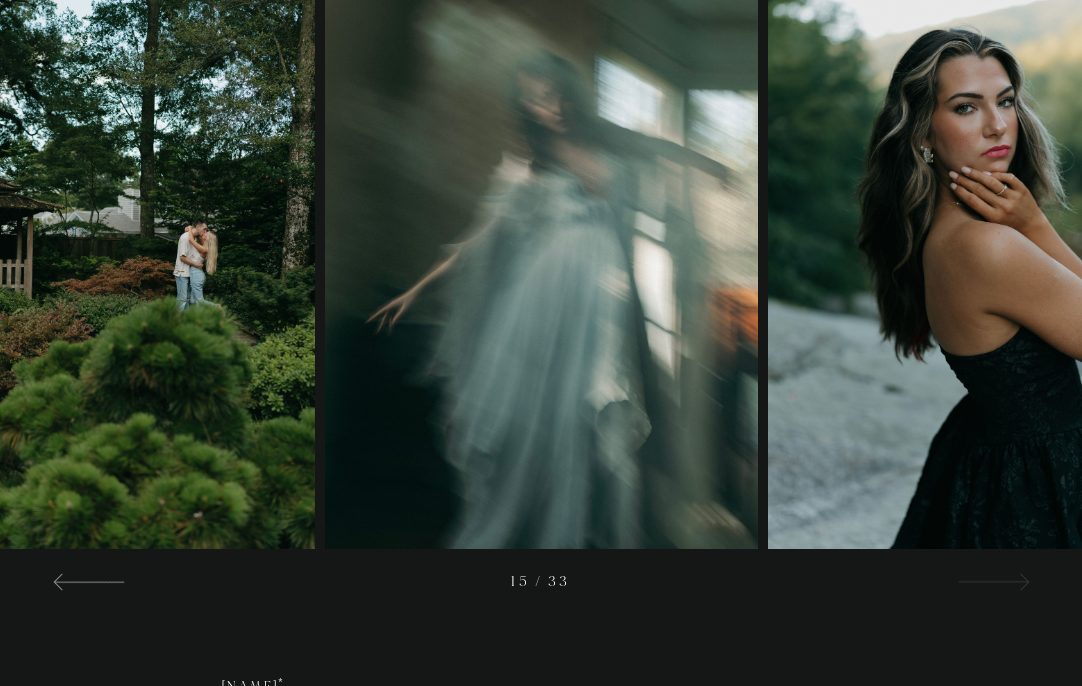 click at bounding box center [993, 581] 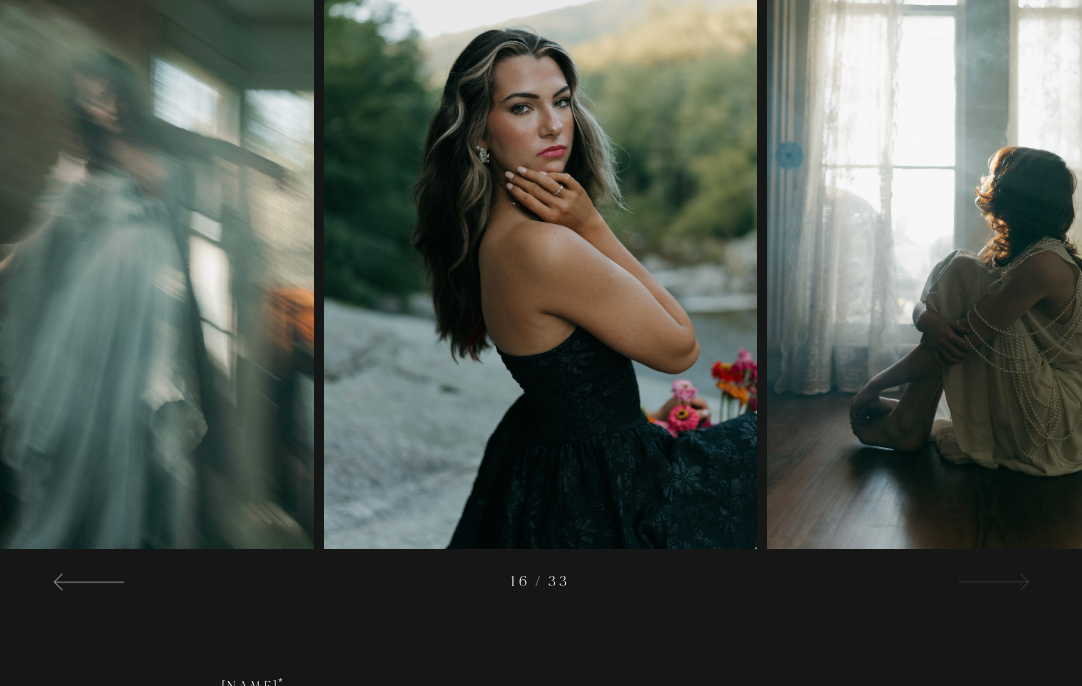 click at bounding box center (993, 581) 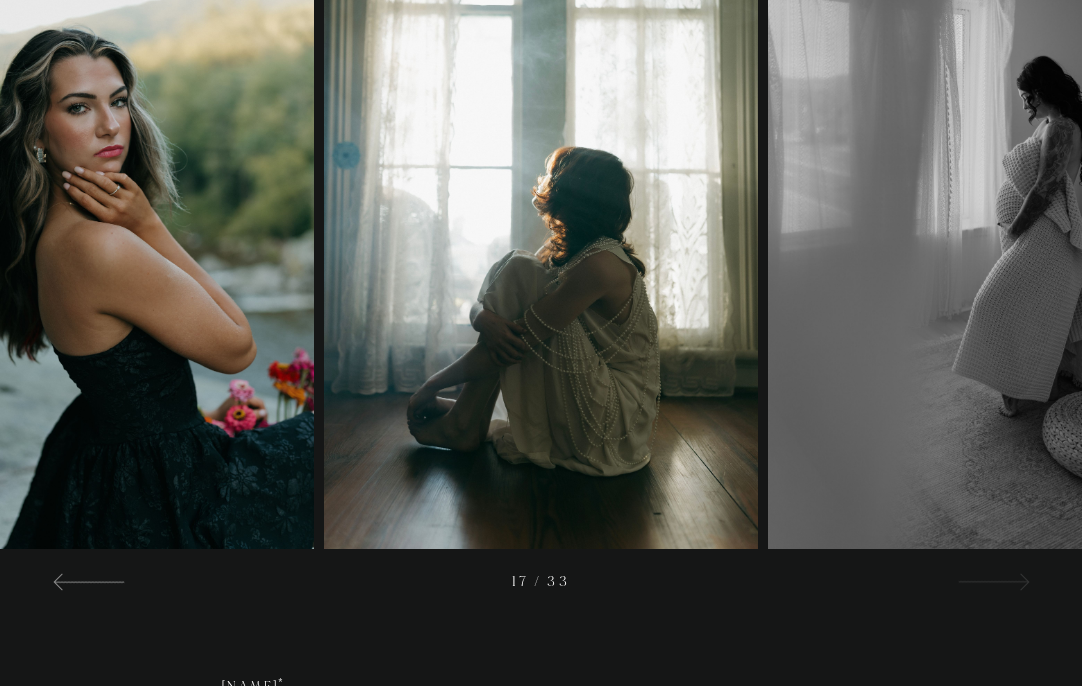 click at bounding box center [993, 581] 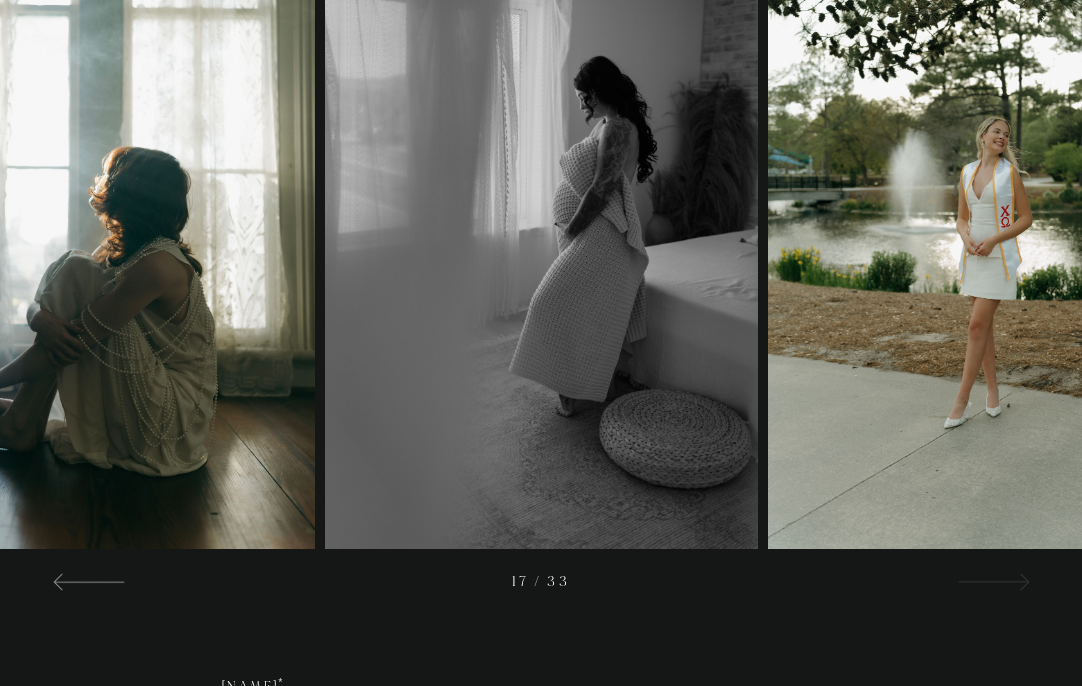 click at bounding box center (993, 581) 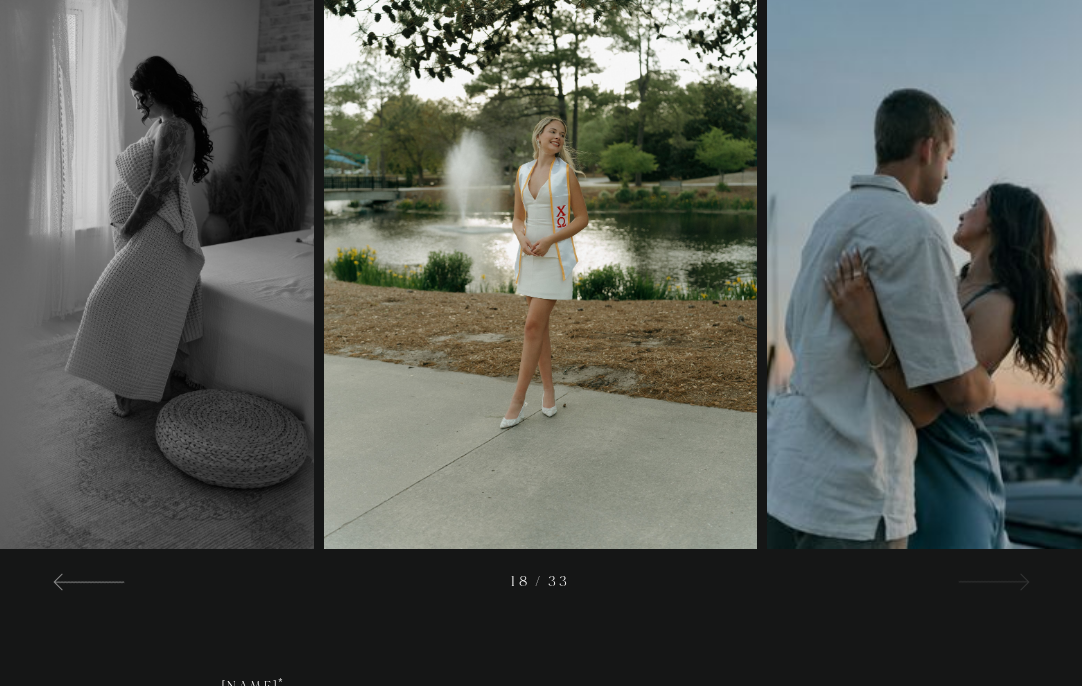 click at bounding box center (993, 581) 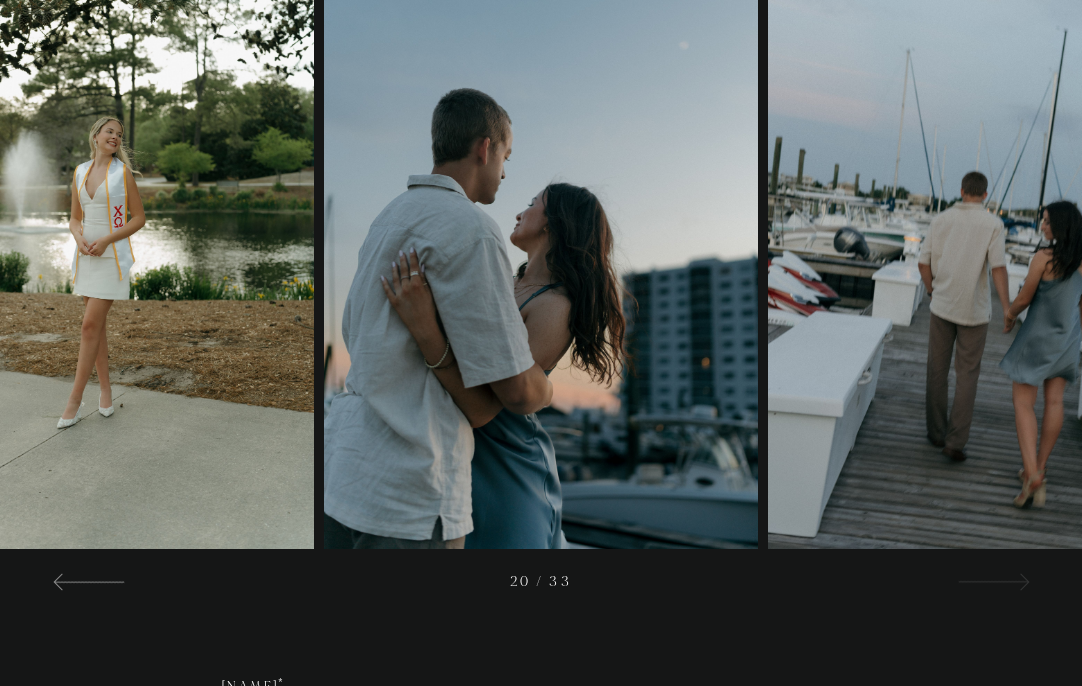 click at bounding box center (993, 581) 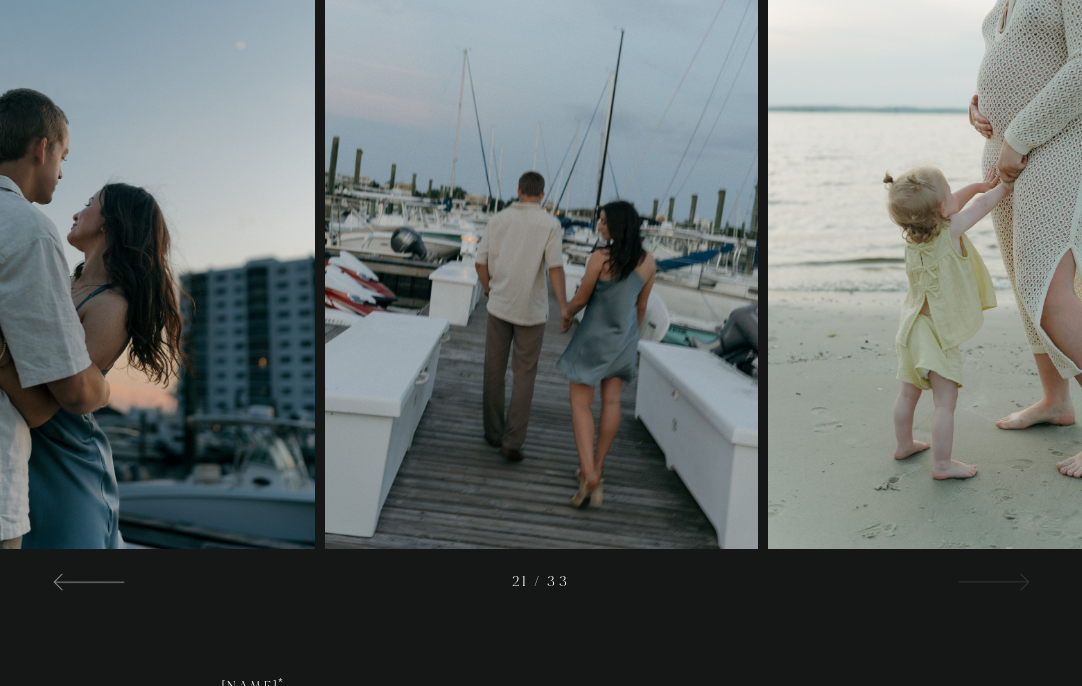 click at bounding box center (993, 581) 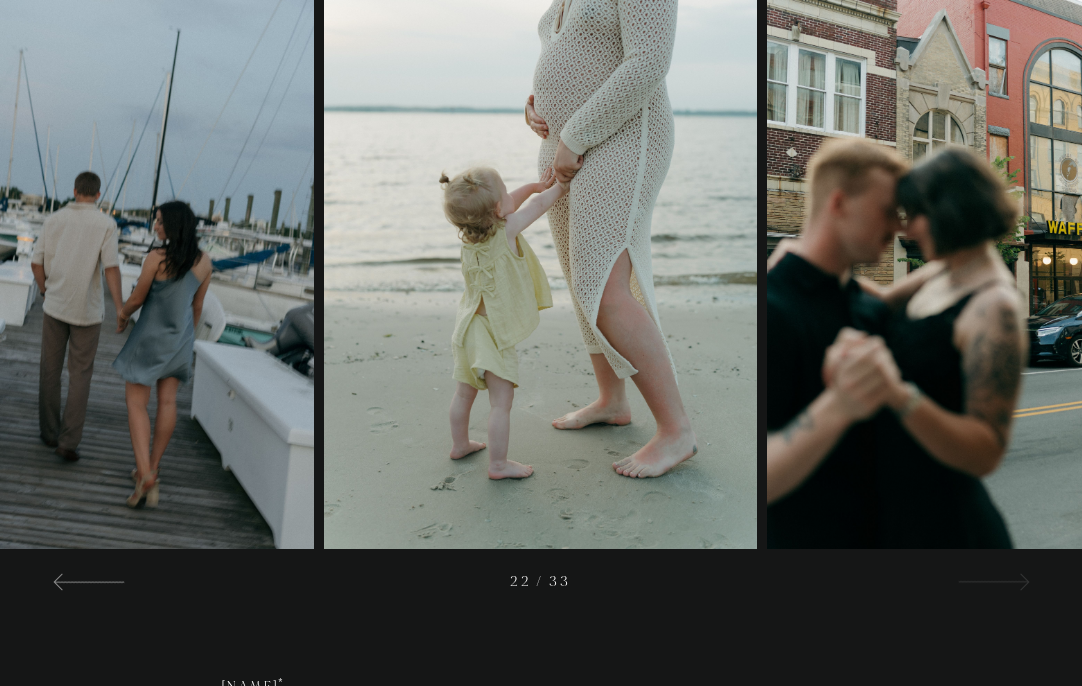 click at bounding box center [993, 581] 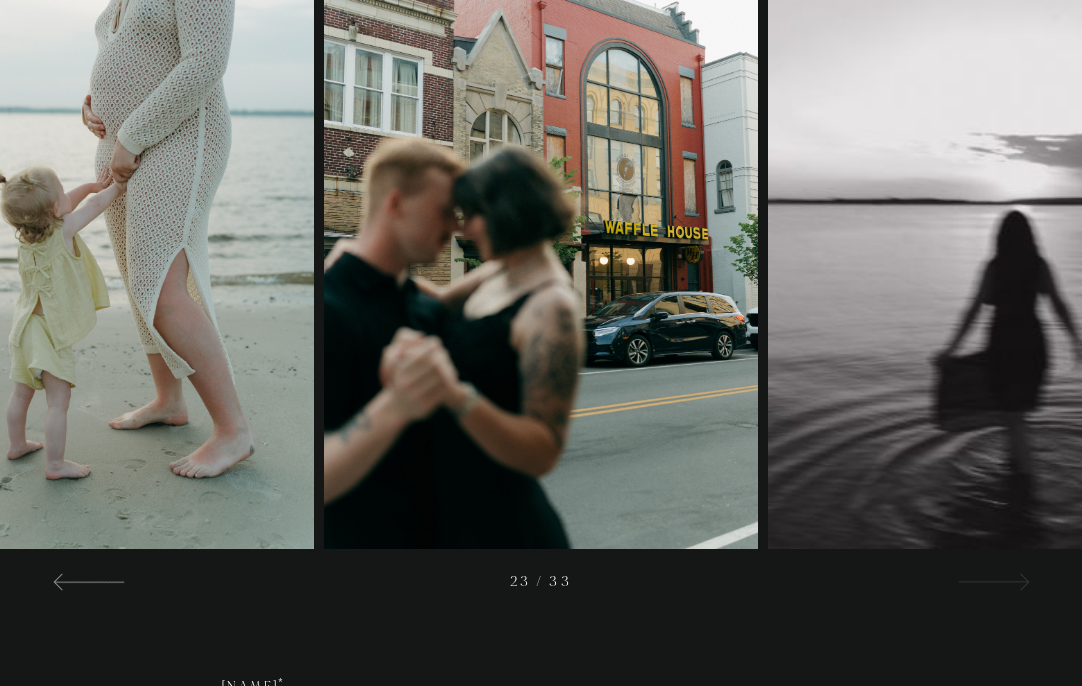 click at bounding box center [993, 581] 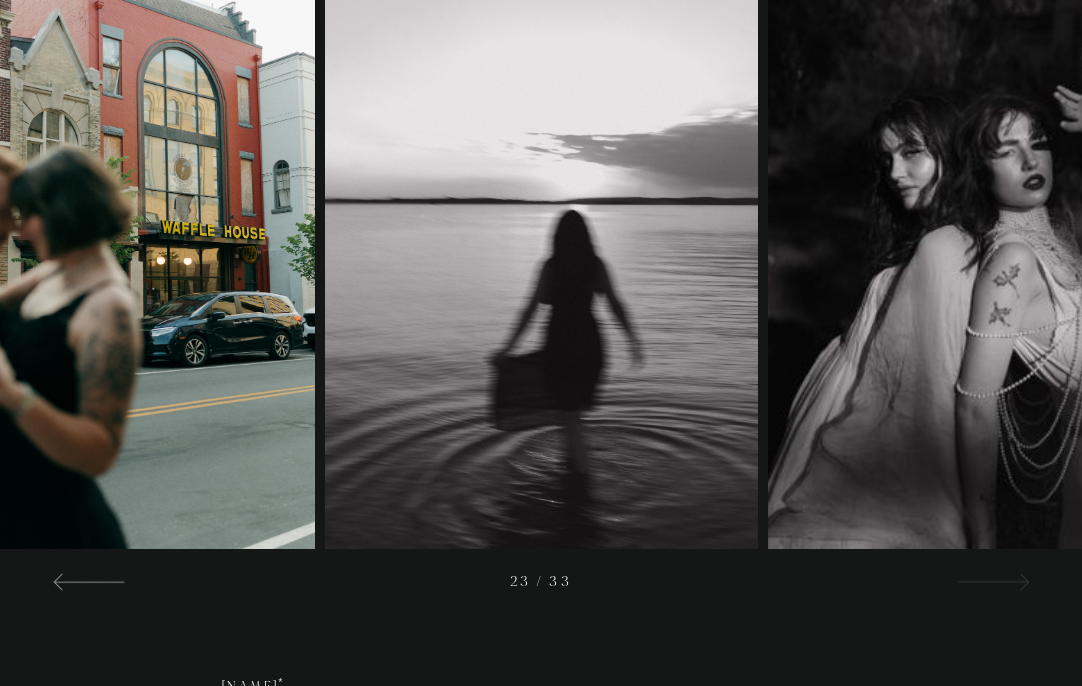 click at bounding box center (993, 581) 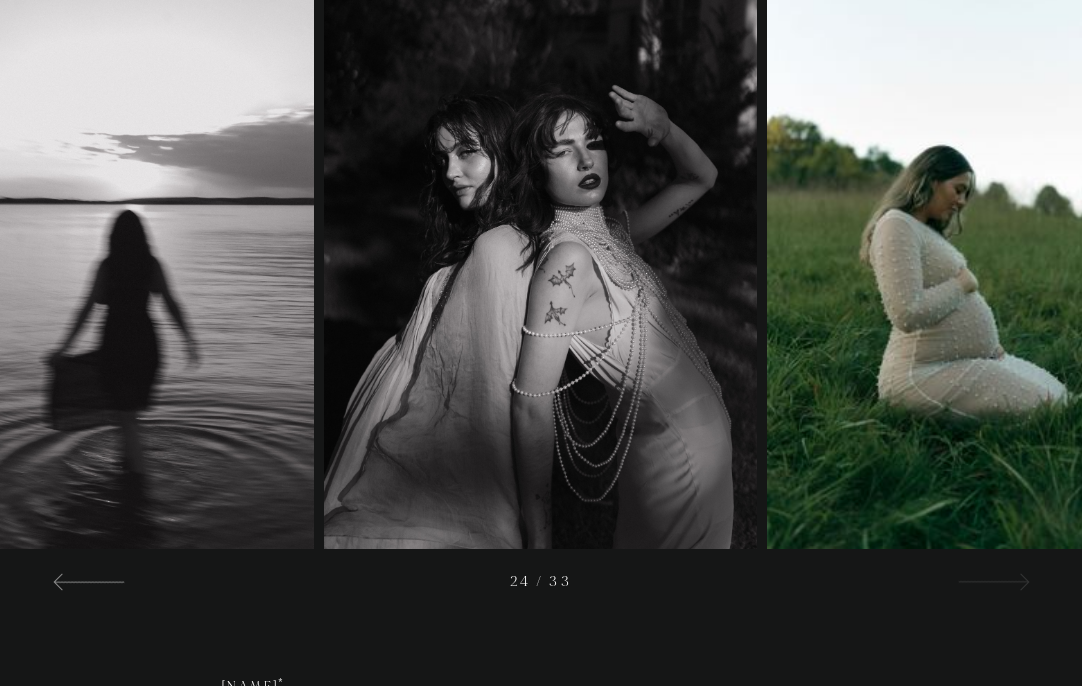 click at bounding box center (993, 581) 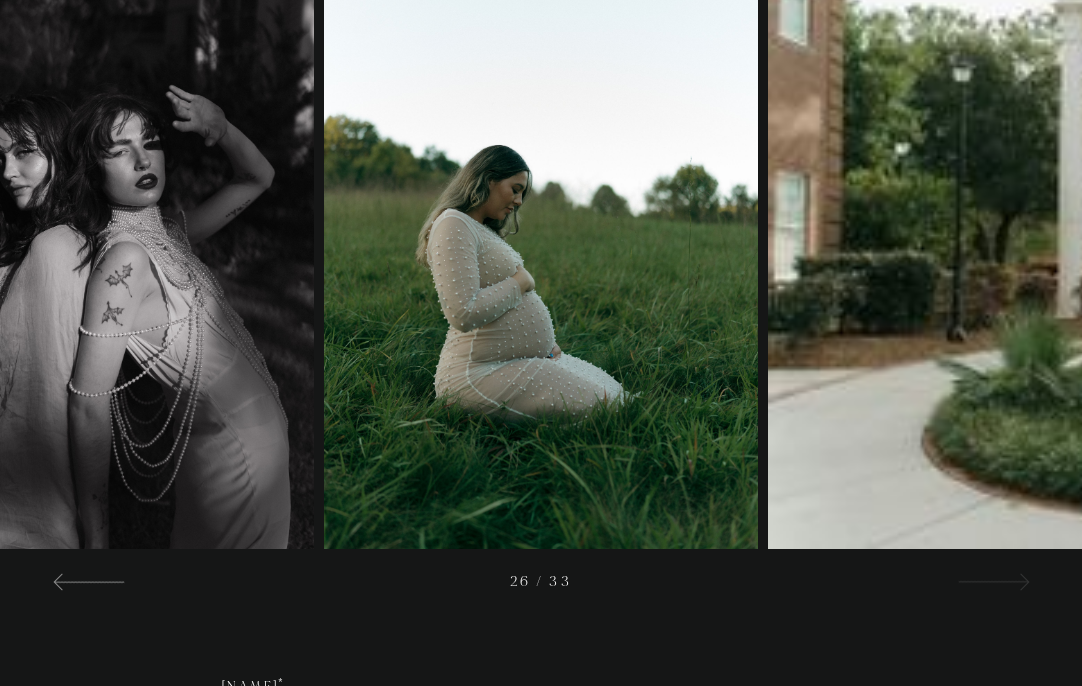 click at bounding box center [993, 581] 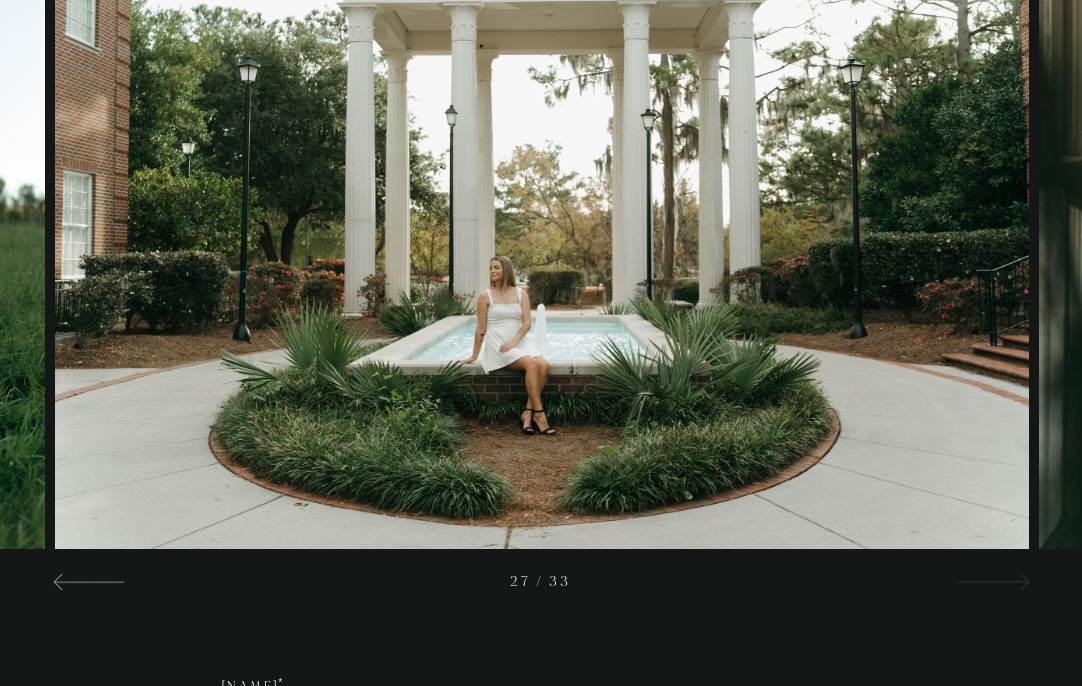 click at bounding box center [993, 581] 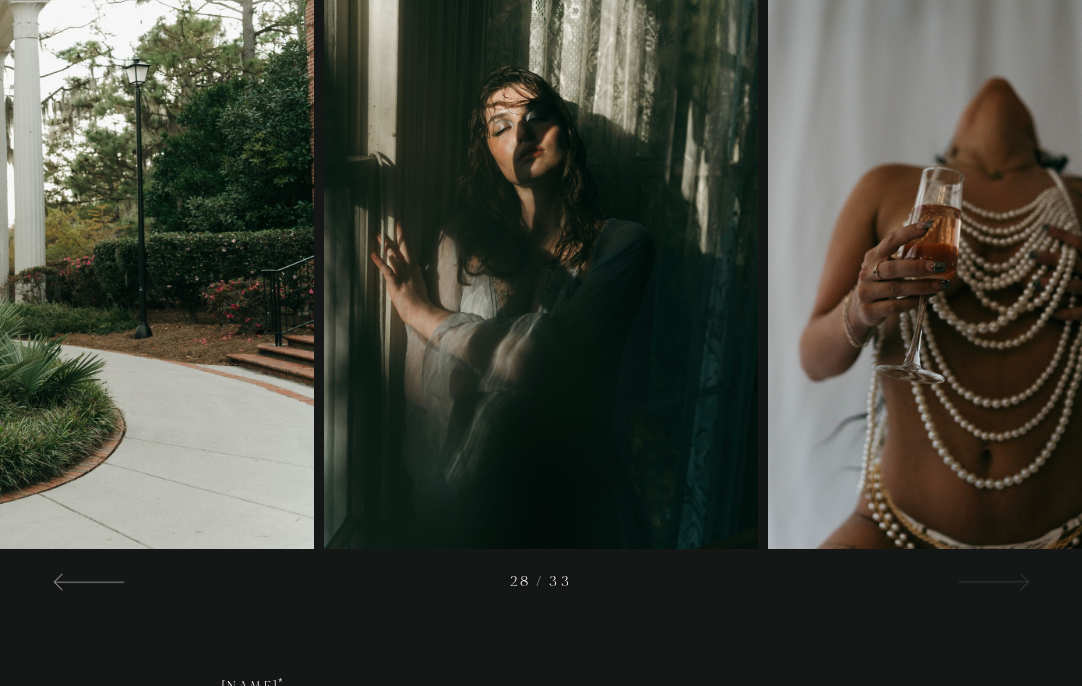 click at bounding box center [993, 581] 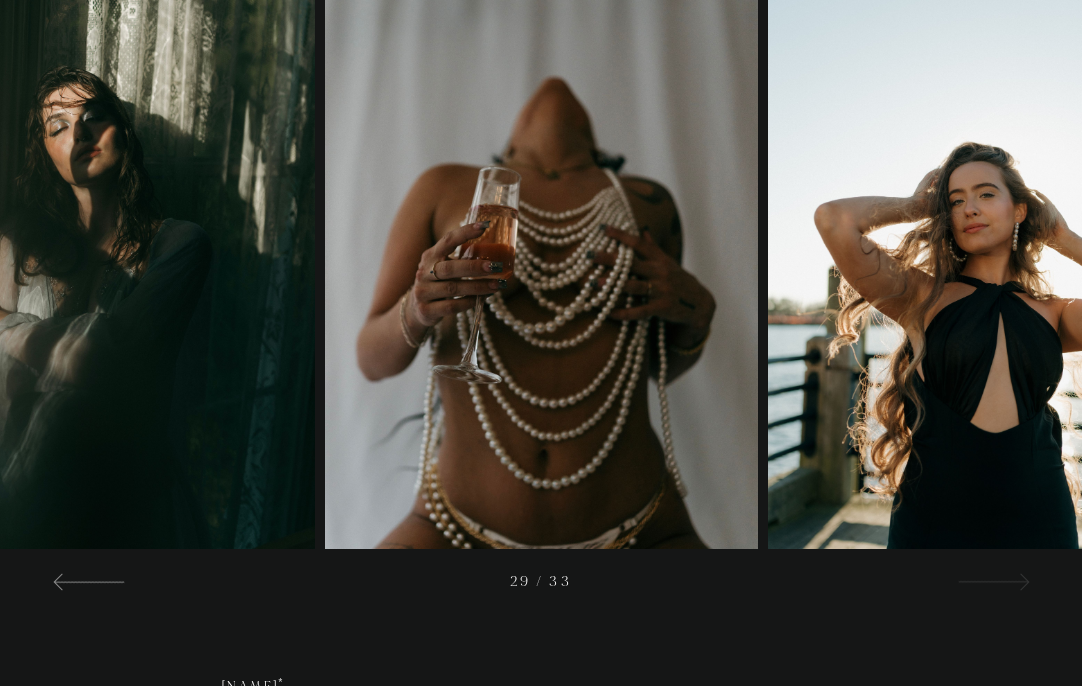 click at bounding box center [993, 581] 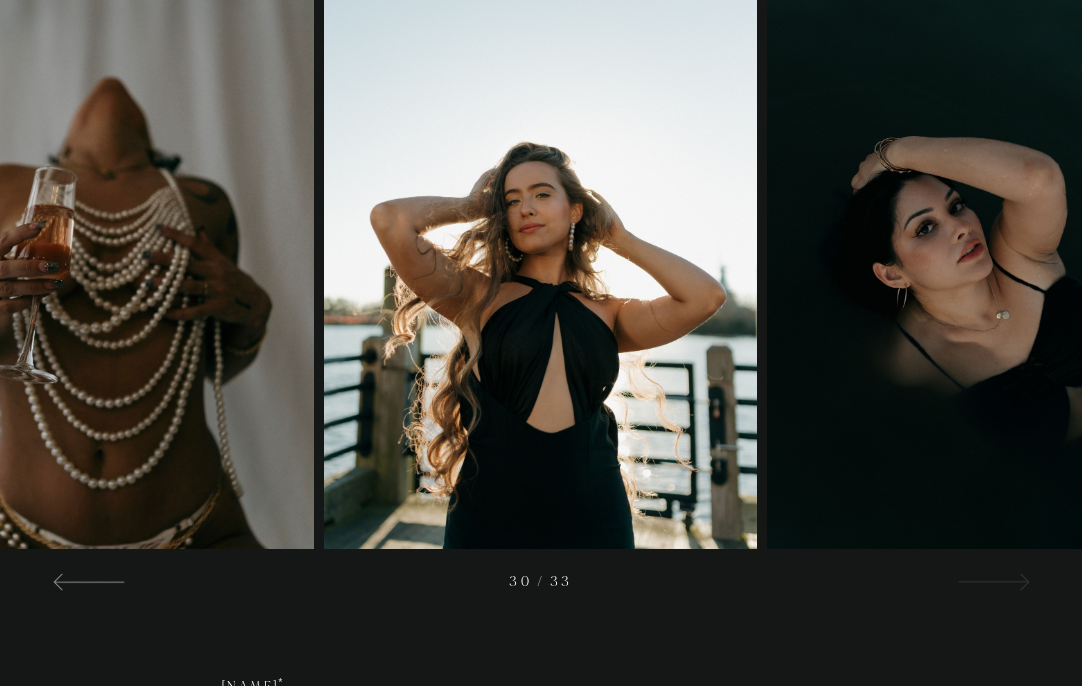 click at bounding box center [993, 581] 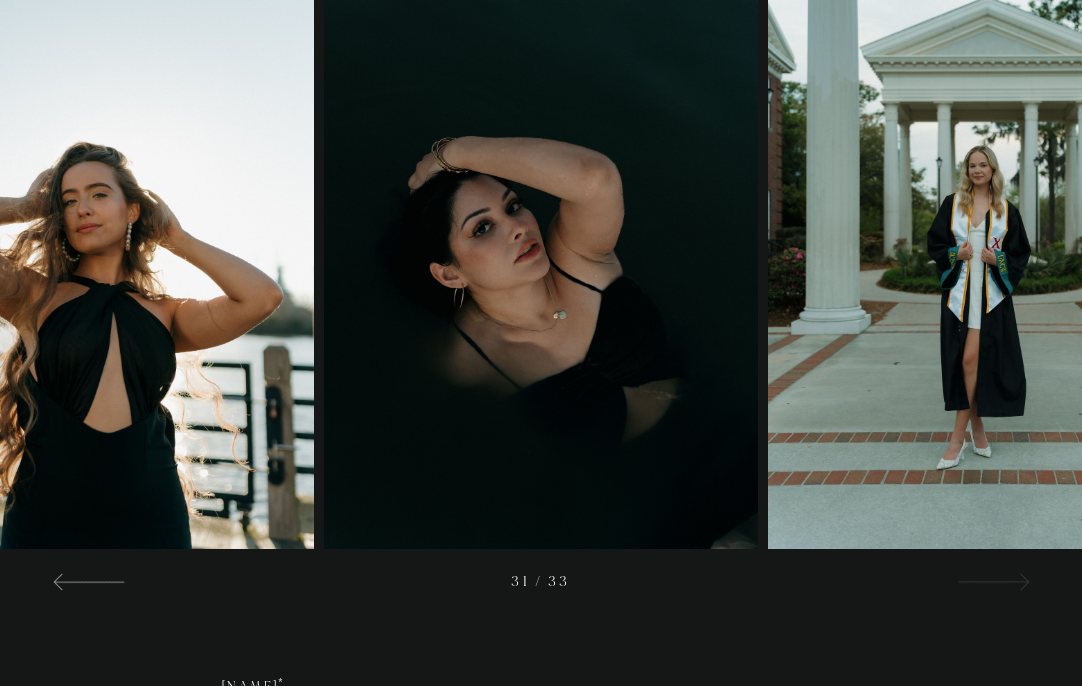 click at bounding box center [993, 581] 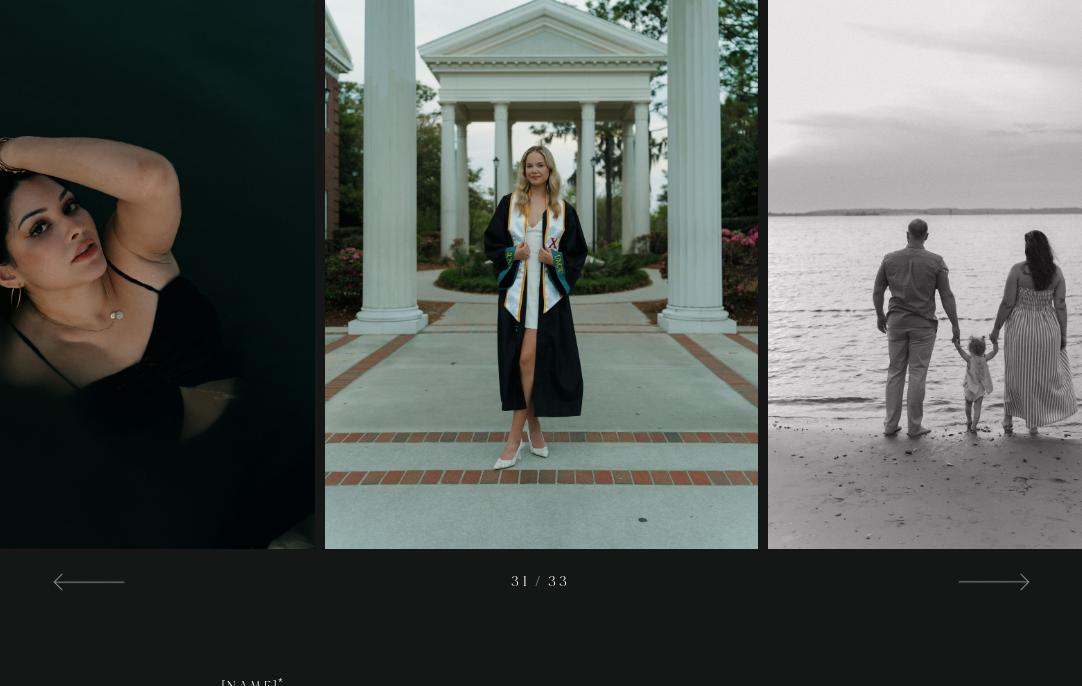 click on "/" at bounding box center [541, 246] 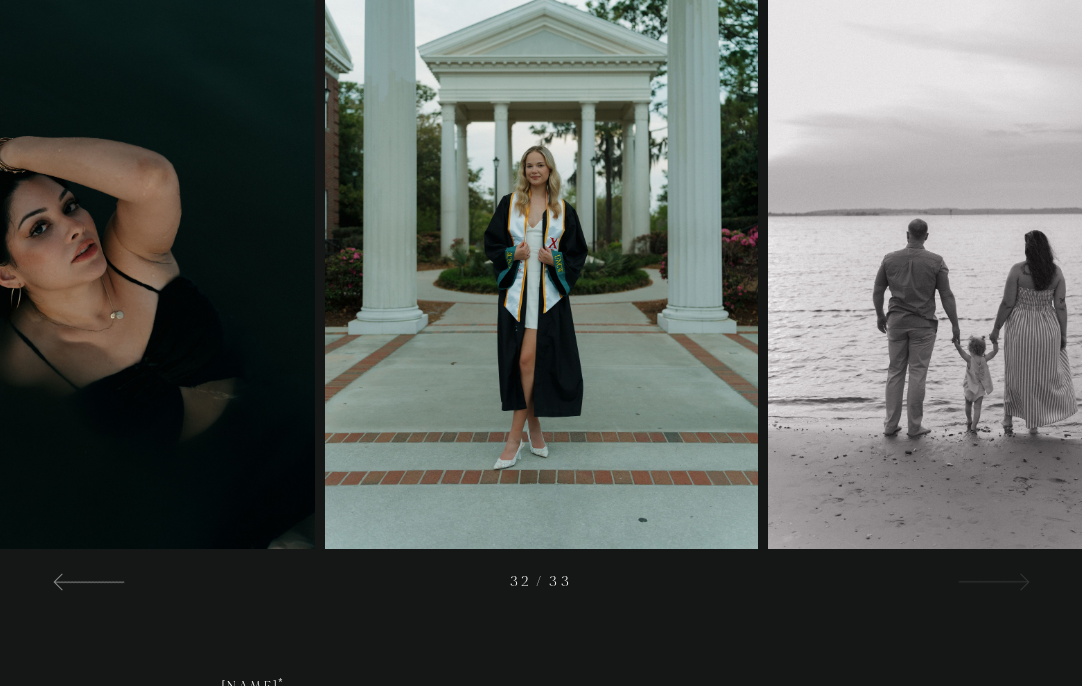 click at bounding box center (993, 581) 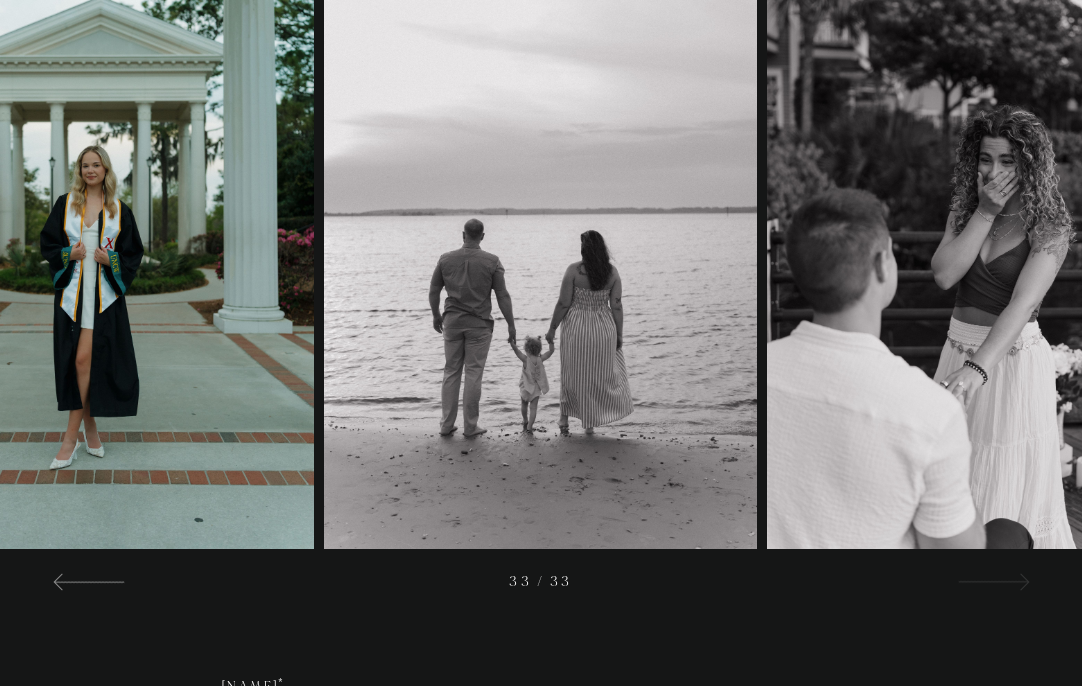 click at bounding box center (993, 581) 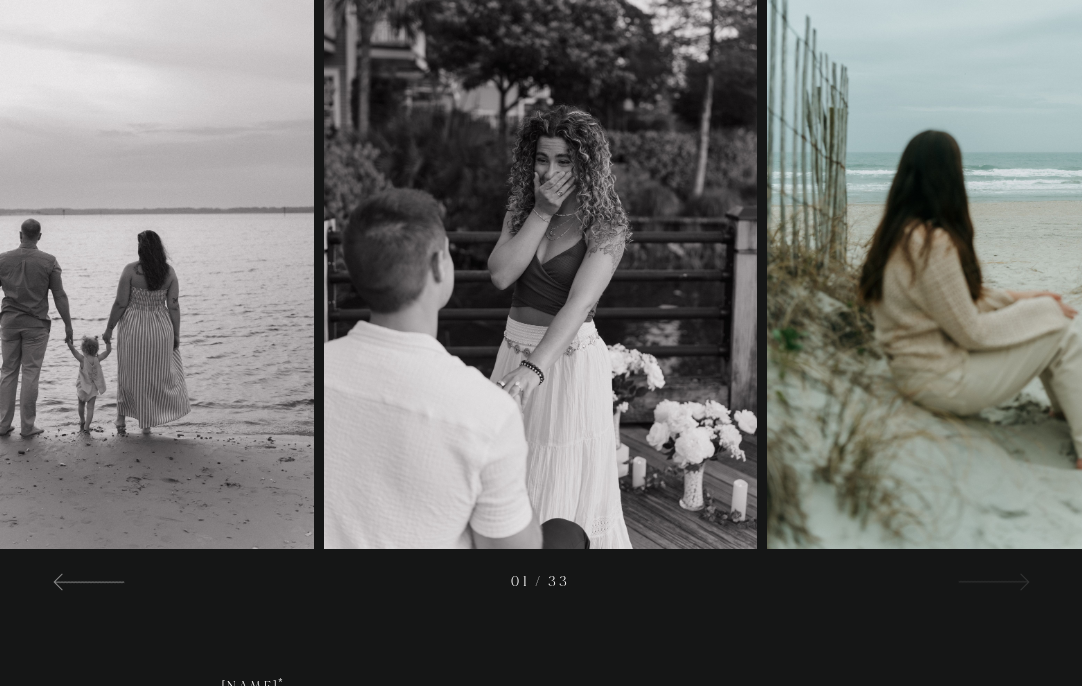 click at bounding box center (993, 581) 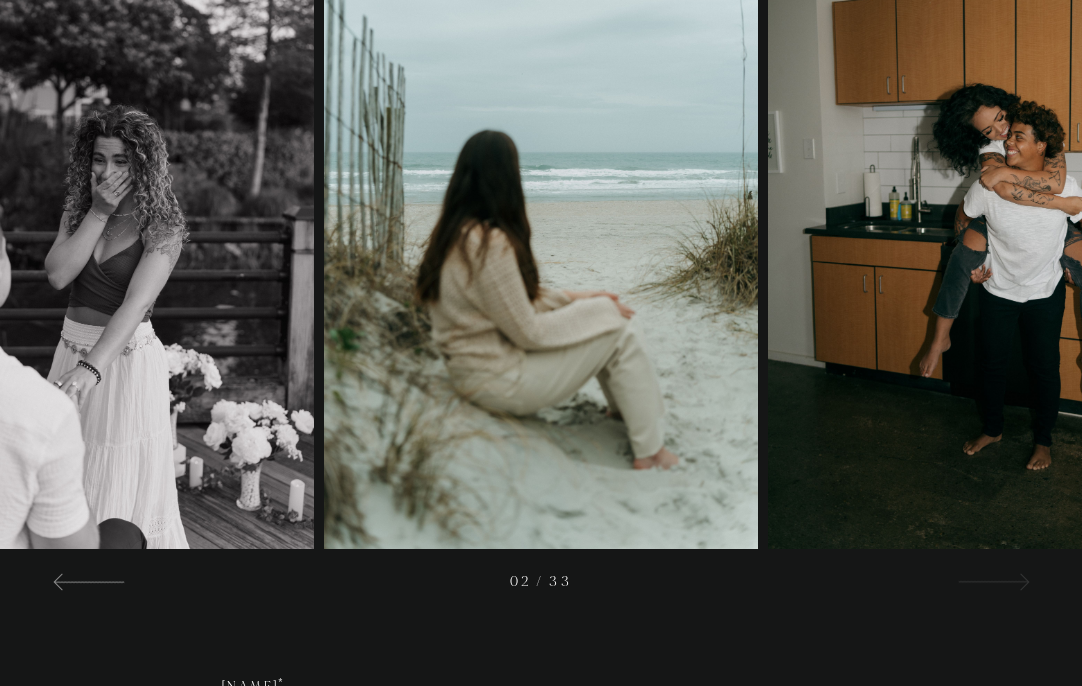 click at bounding box center (993, 581) 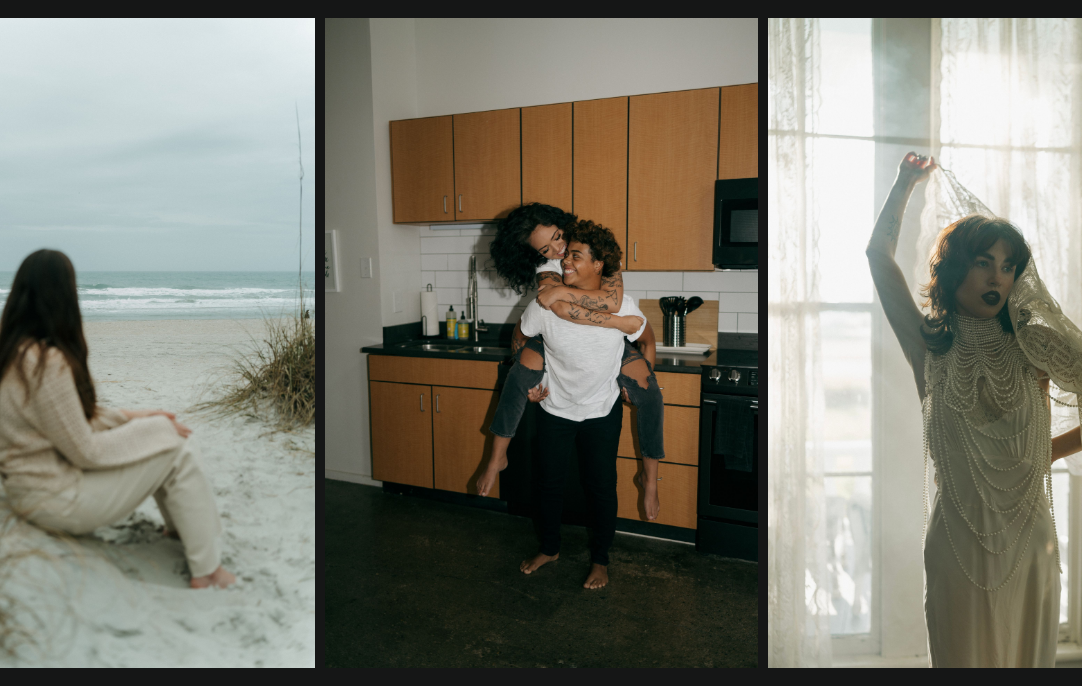 scroll, scrollTop: 5139, scrollLeft: 0, axis: vertical 